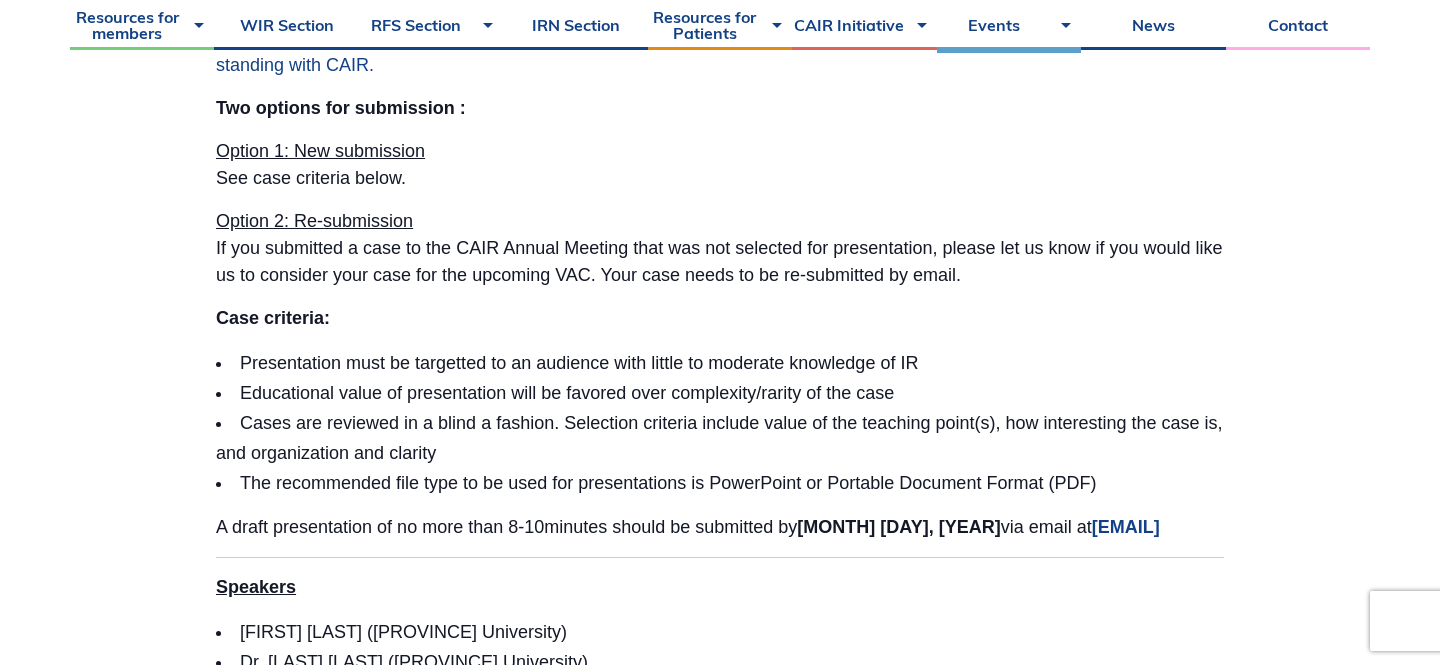 scroll, scrollTop: 1244, scrollLeft: 0, axis: vertical 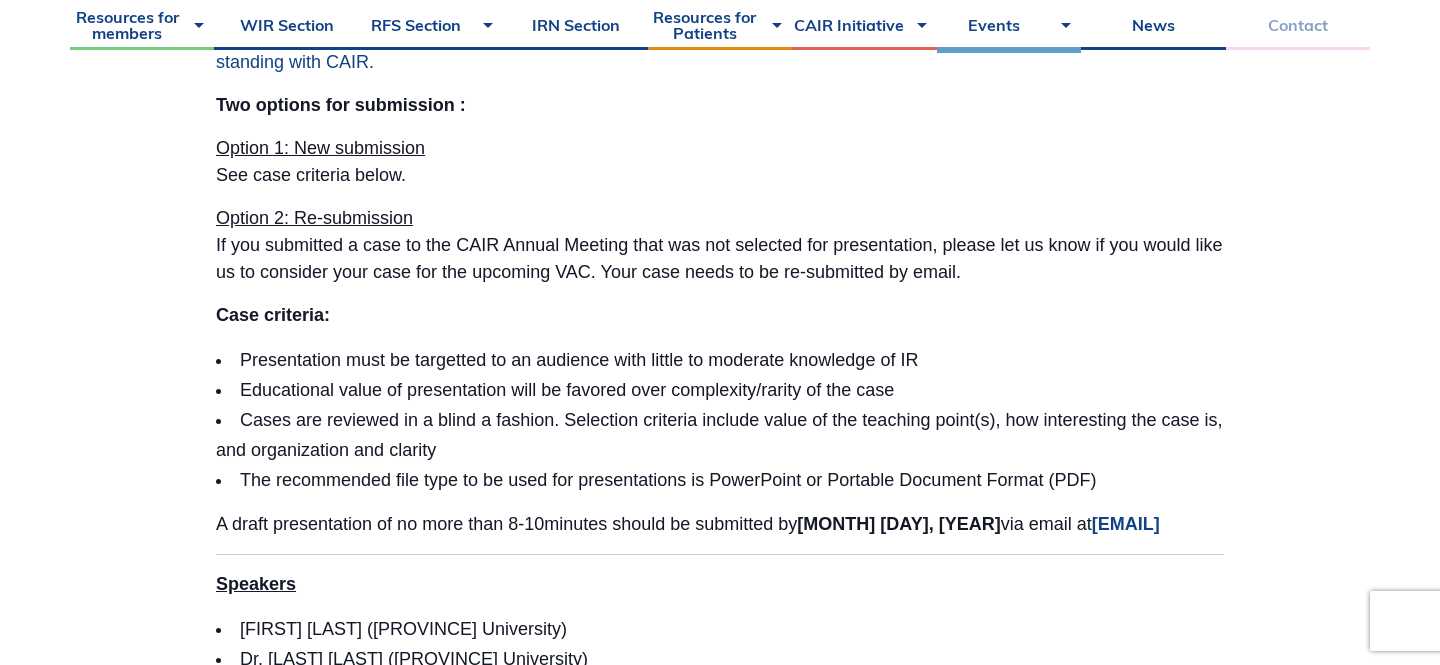 click on "Contact" at bounding box center (1298, 25) 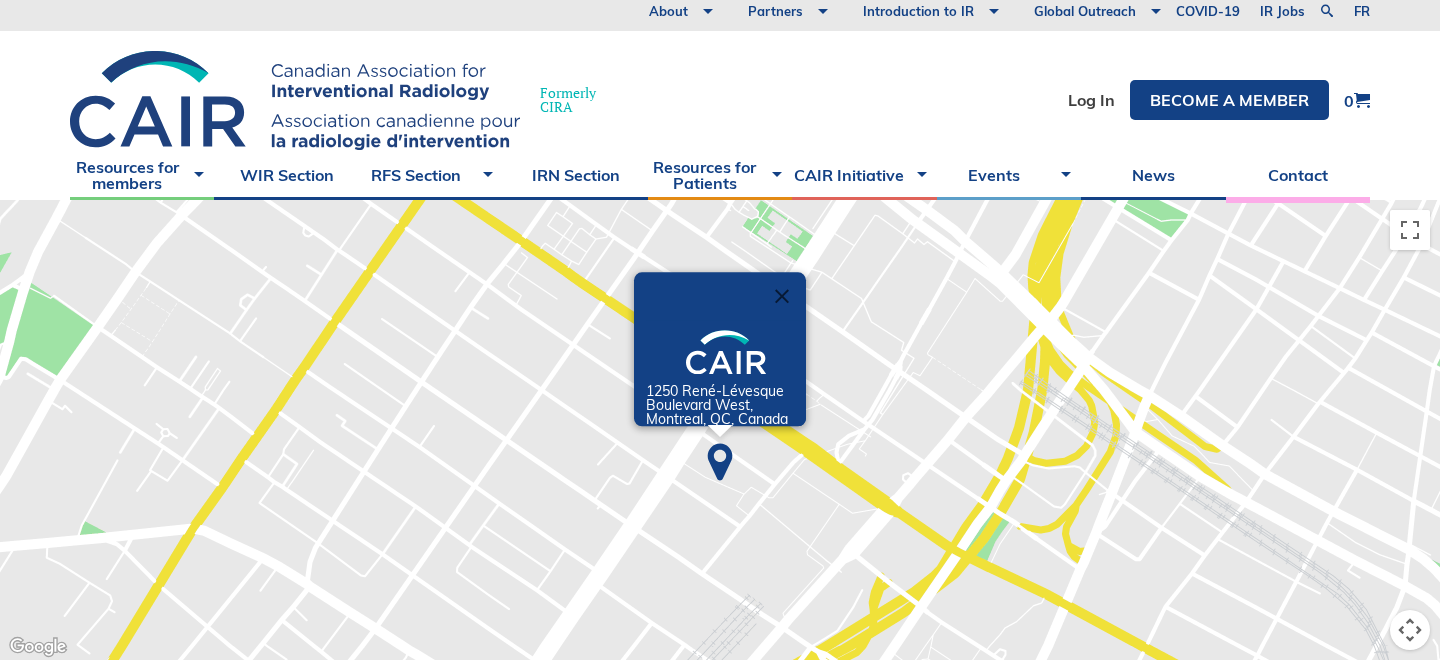 scroll, scrollTop: 0, scrollLeft: 0, axis: both 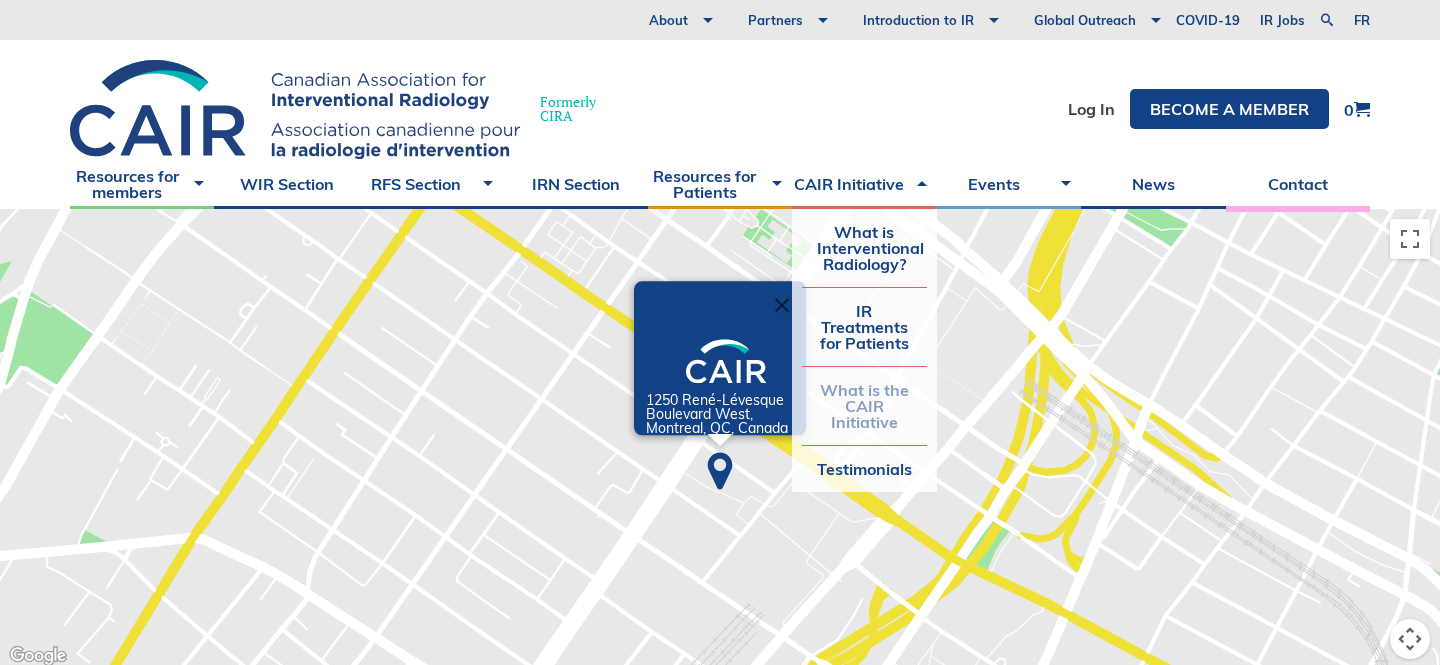 click on "What is the CAIR Initiative" at bounding box center [864, 406] 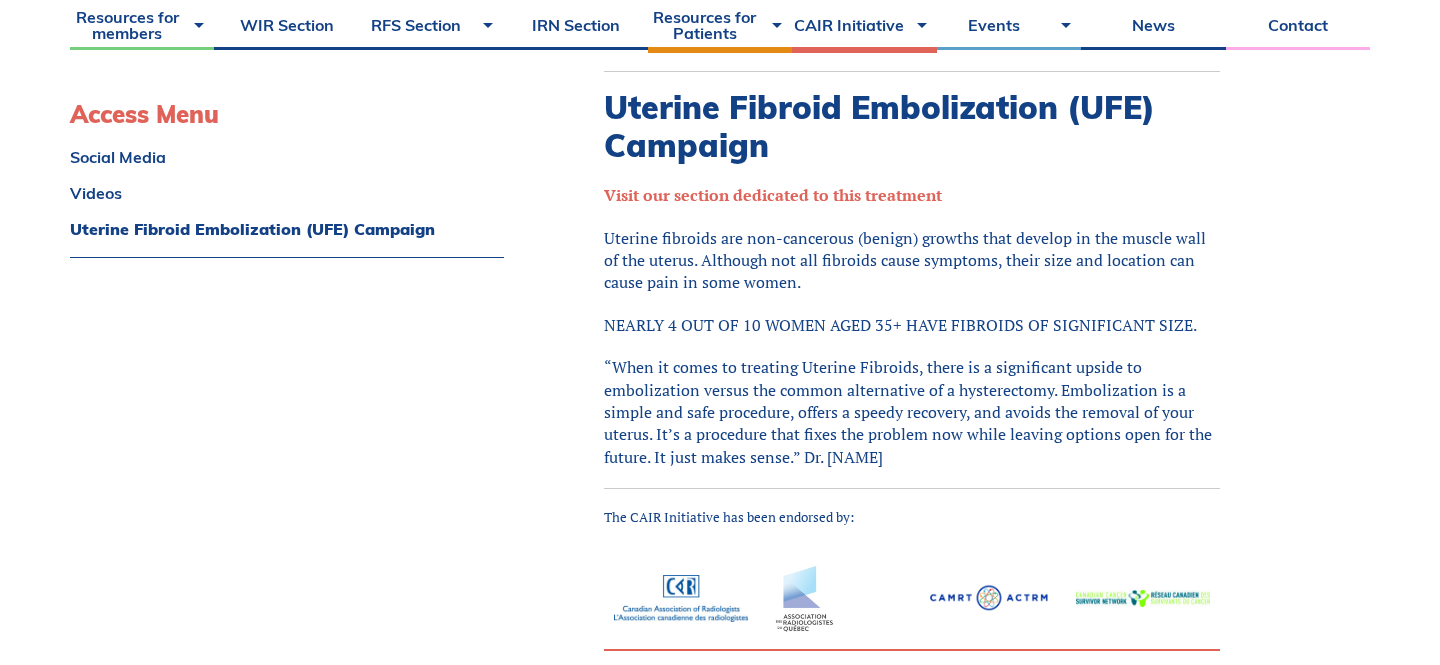 scroll, scrollTop: 3340, scrollLeft: 0, axis: vertical 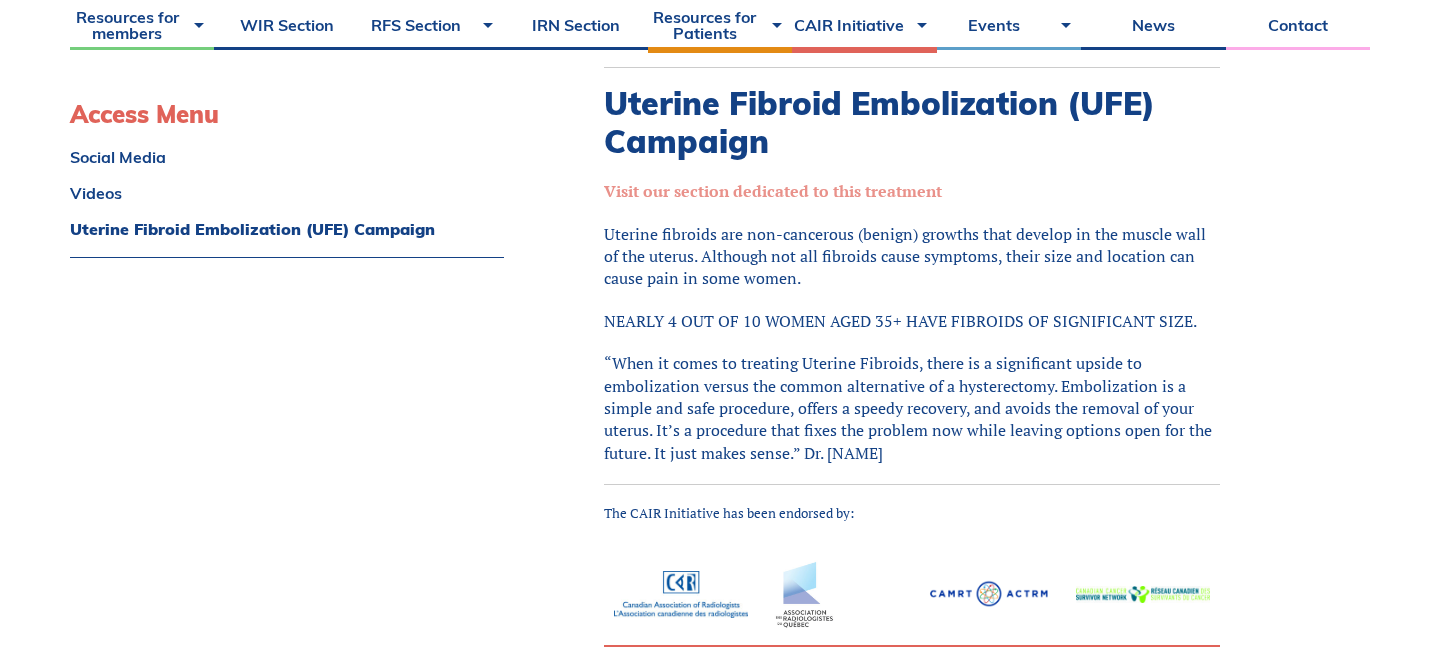 click on "Visit our section dedicated to this treatment" at bounding box center [773, 191] 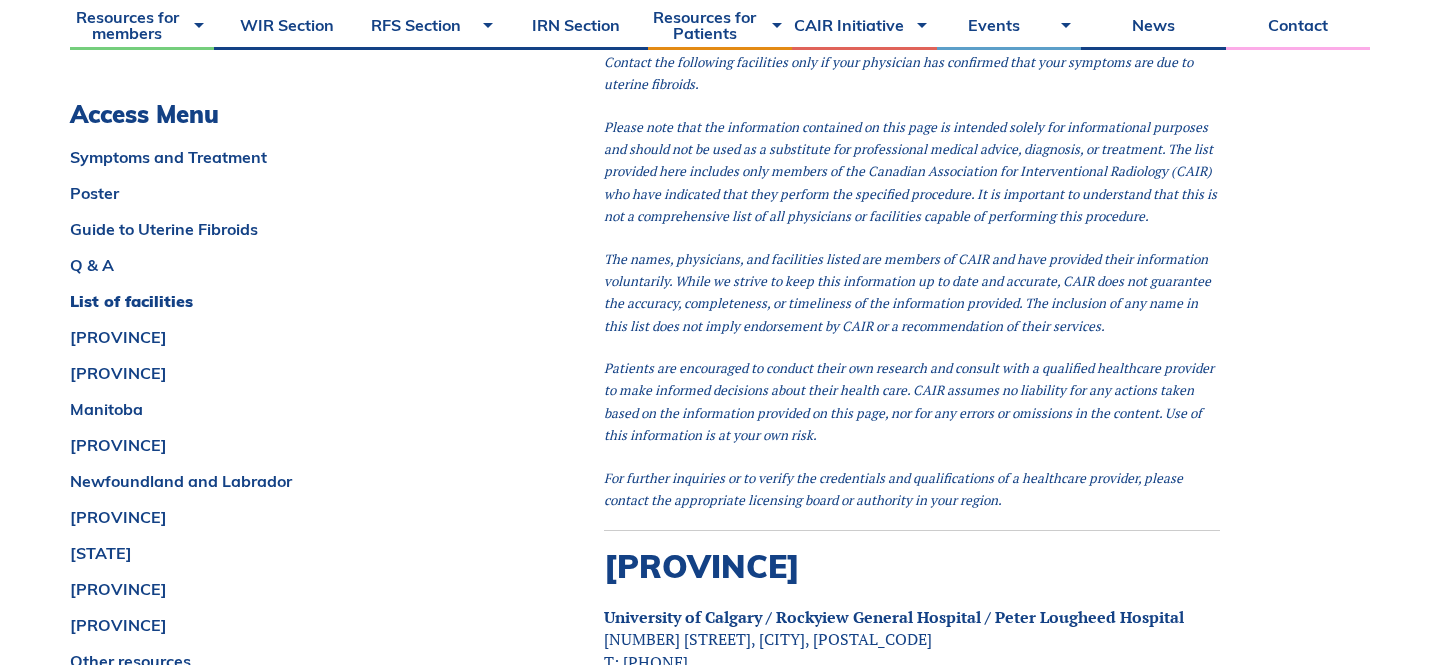 scroll, scrollTop: 3630, scrollLeft: 0, axis: vertical 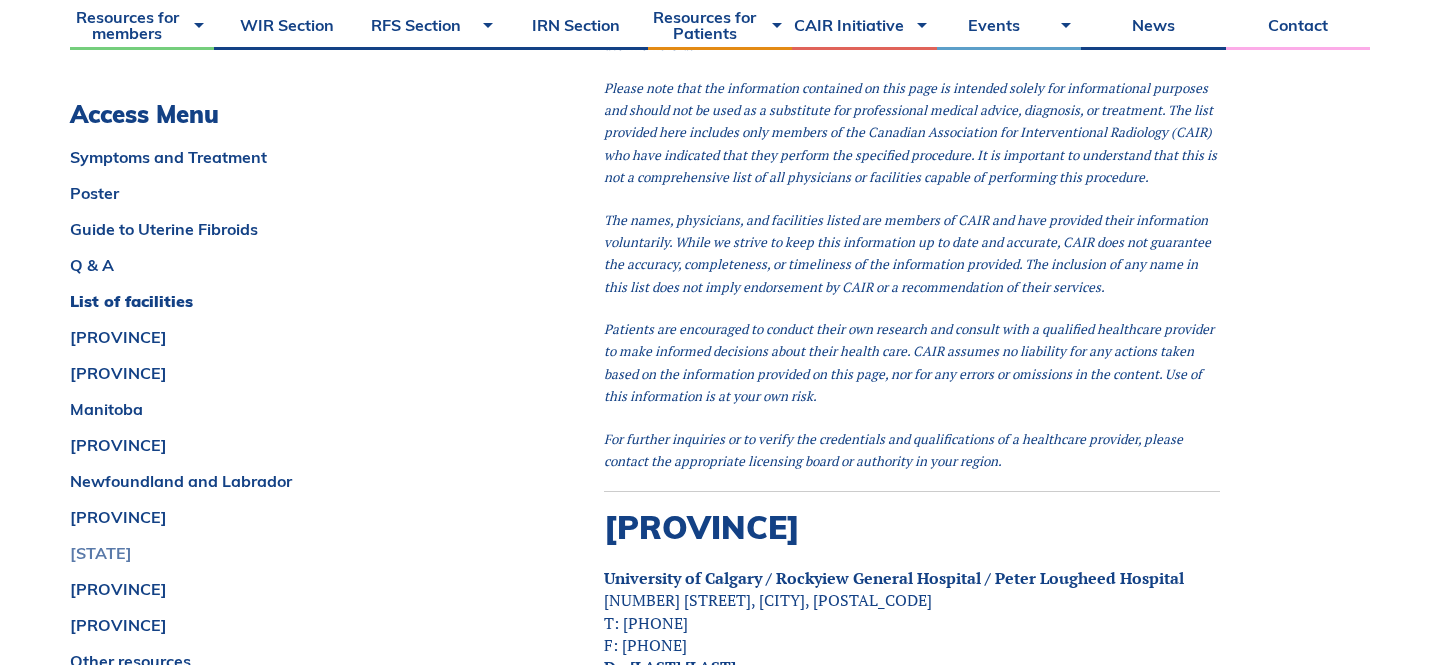 click on "[STATE]" at bounding box center [287, 553] 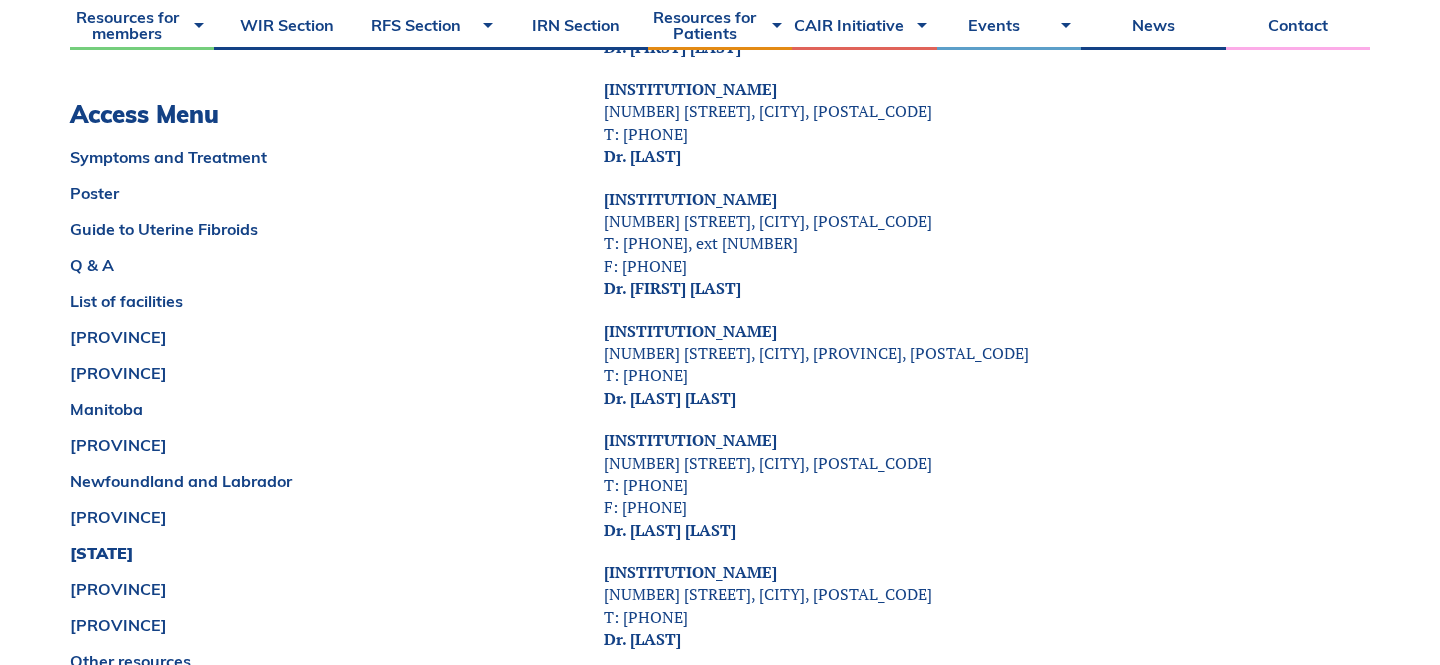 scroll, scrollTop: 7670, scrollLeft: 0, axis: vertical 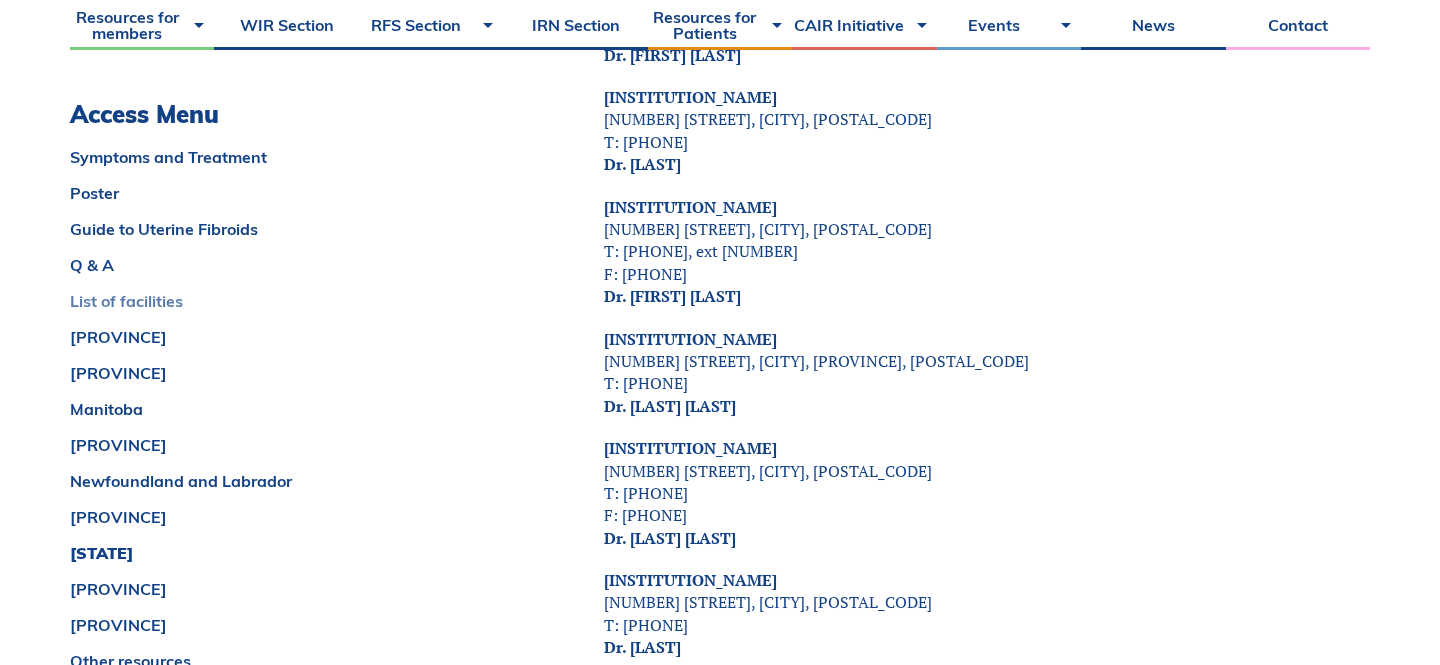 click on "List of facilities" at bounding box center (287, 301) 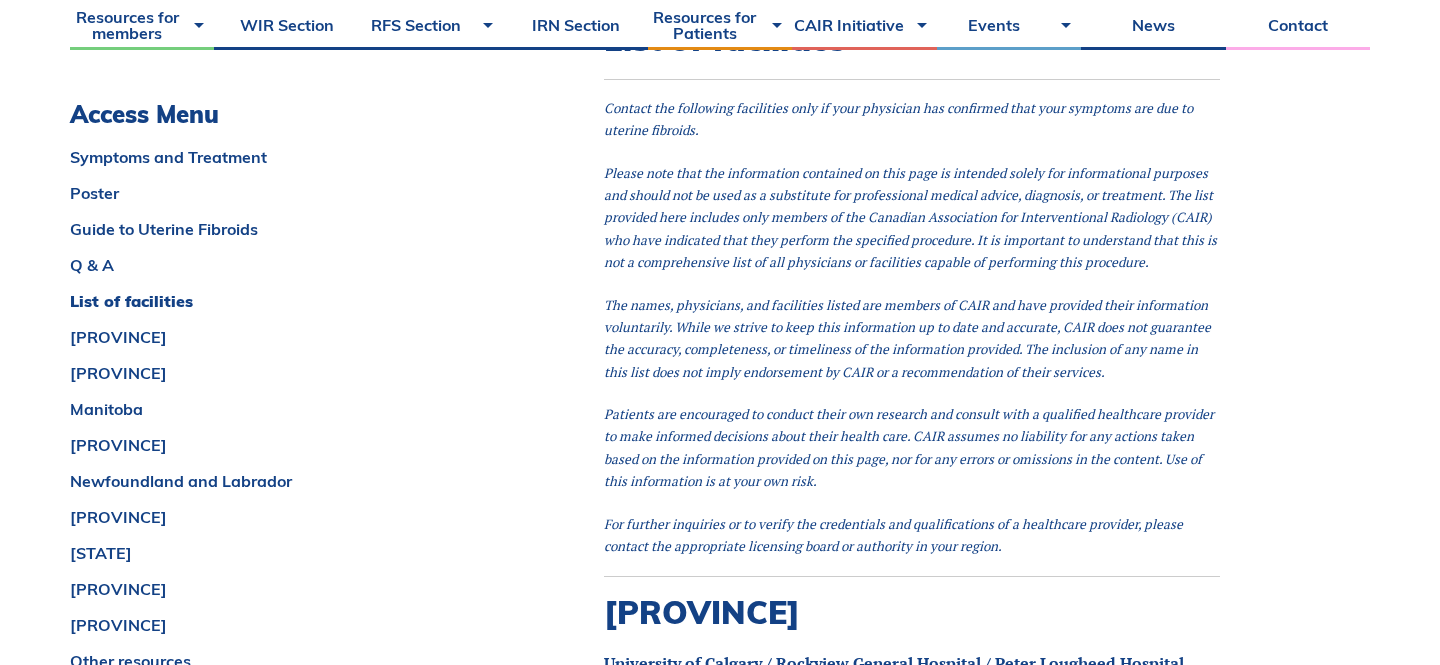scroll, scrollTop: 3546, scrollLeft: 0, axis: vertical 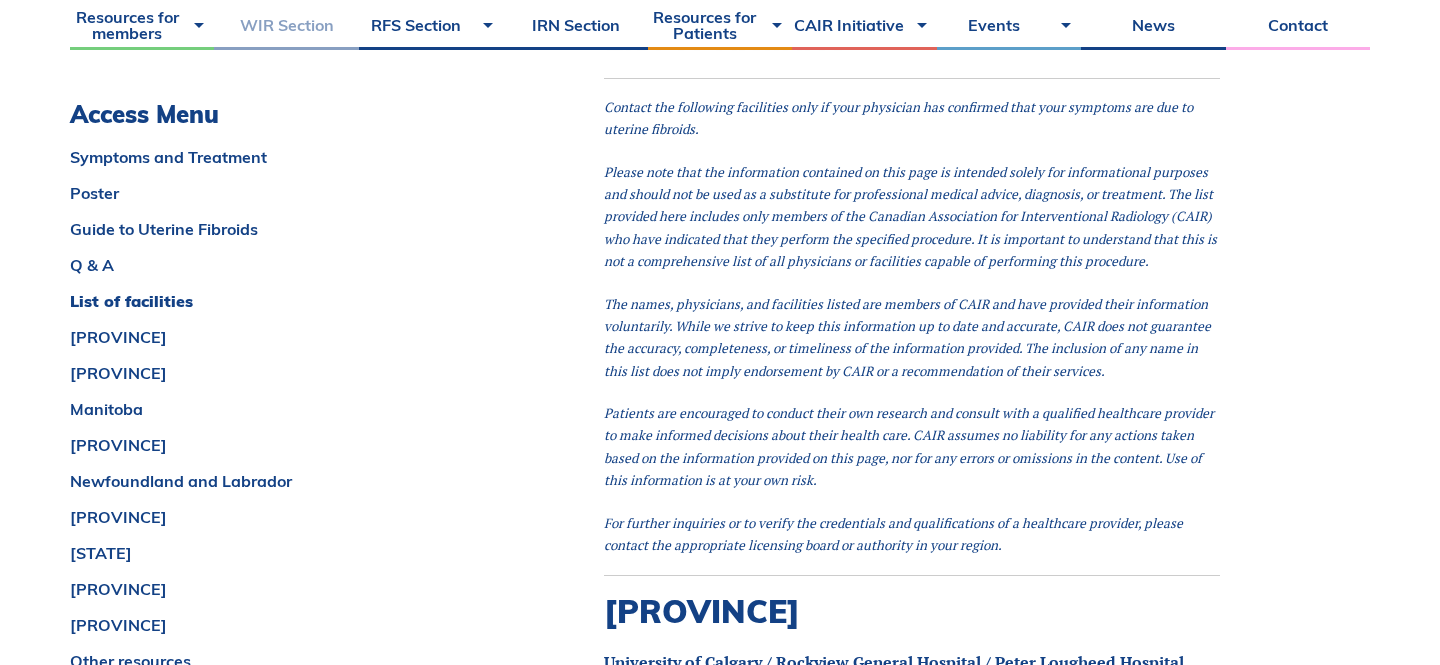 click on "WIR Section" at bounding box center (286, 25) 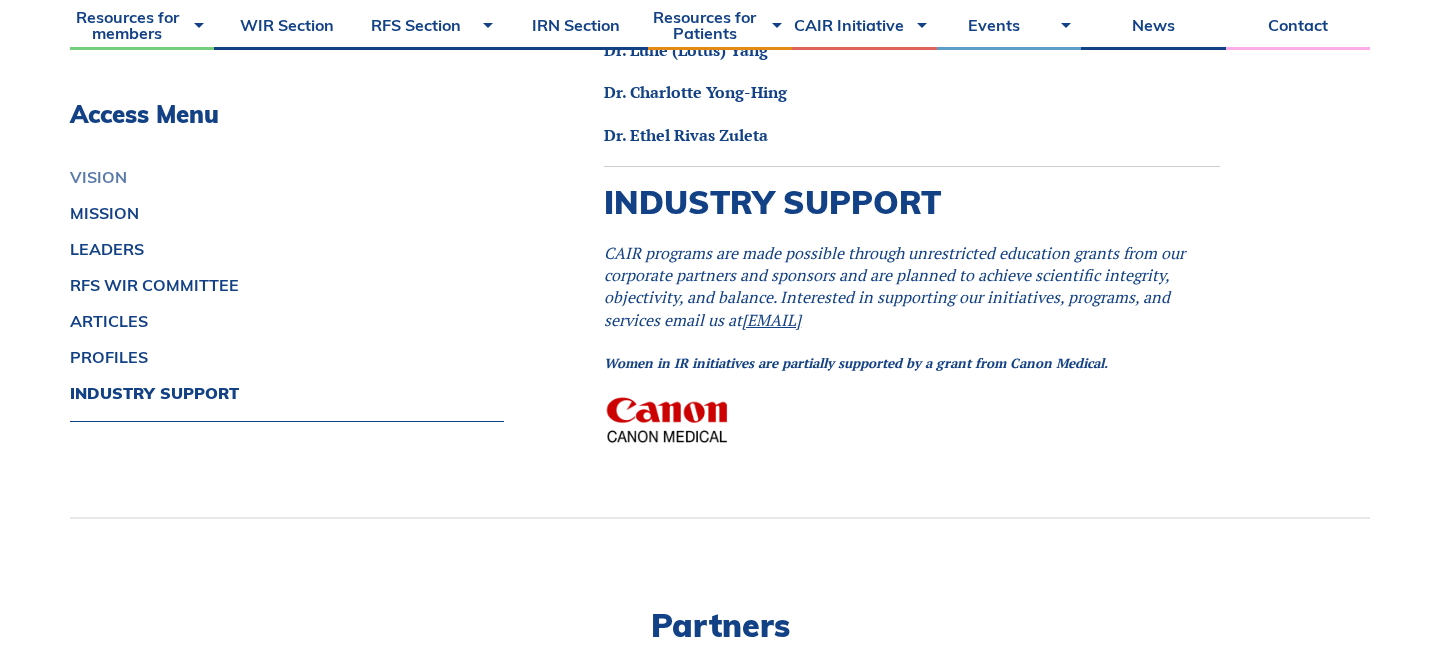 scroll, scrollTop: 4132, scrollLeft: 0, axis: vertical 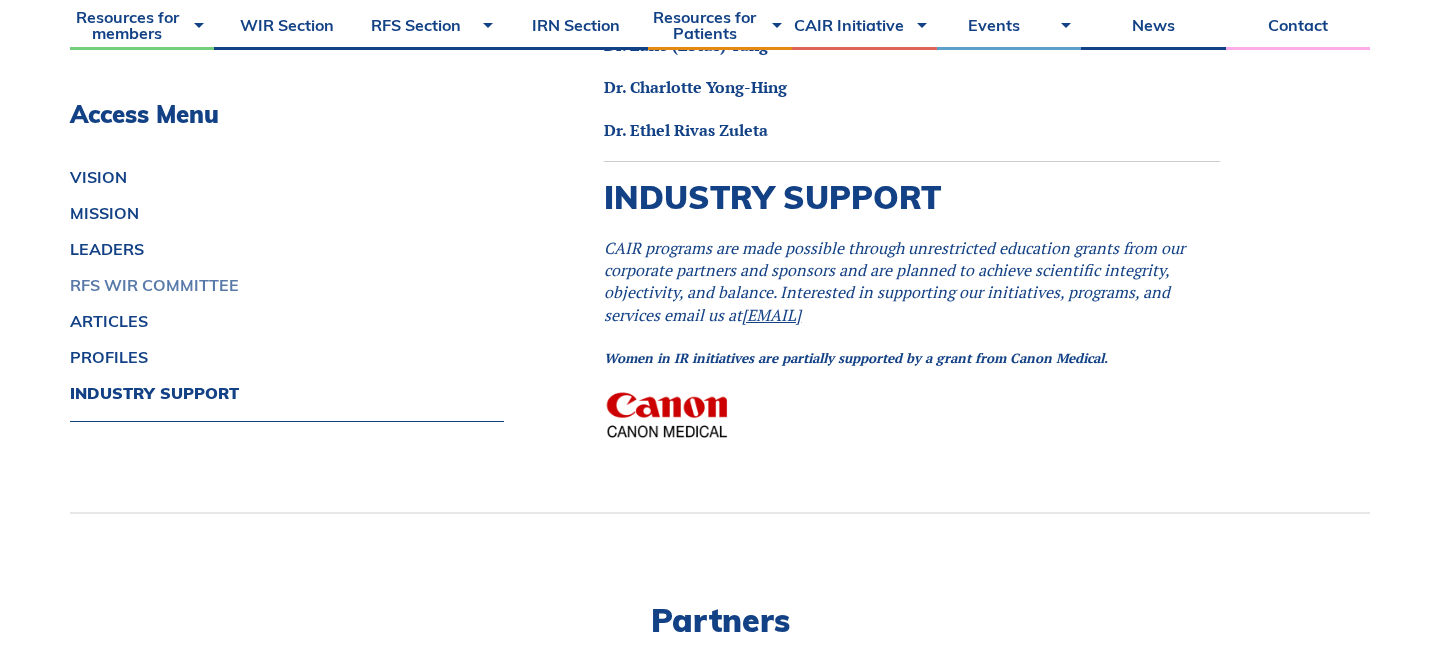 click on "RFS WIR COMMITTEE" at bounding box center (287, 285) 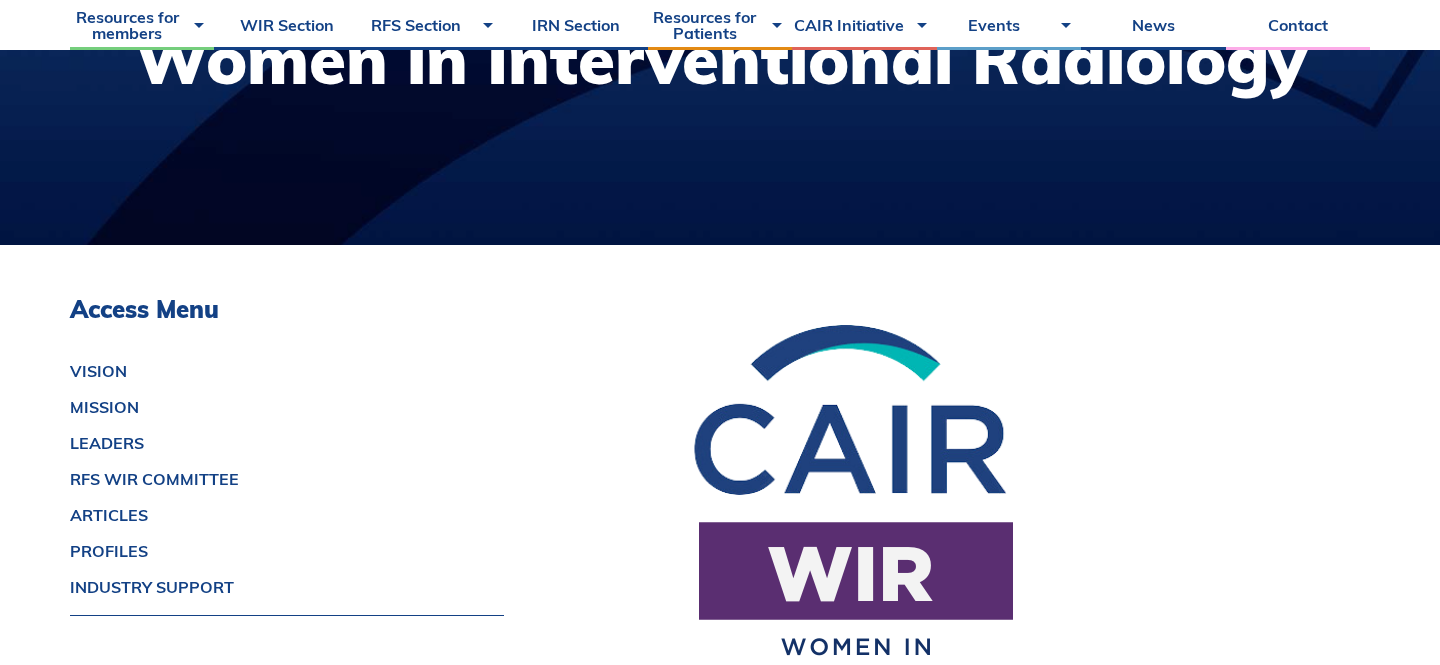 scroll, scrollTop: 0, scrollLeft: 0, axis: both 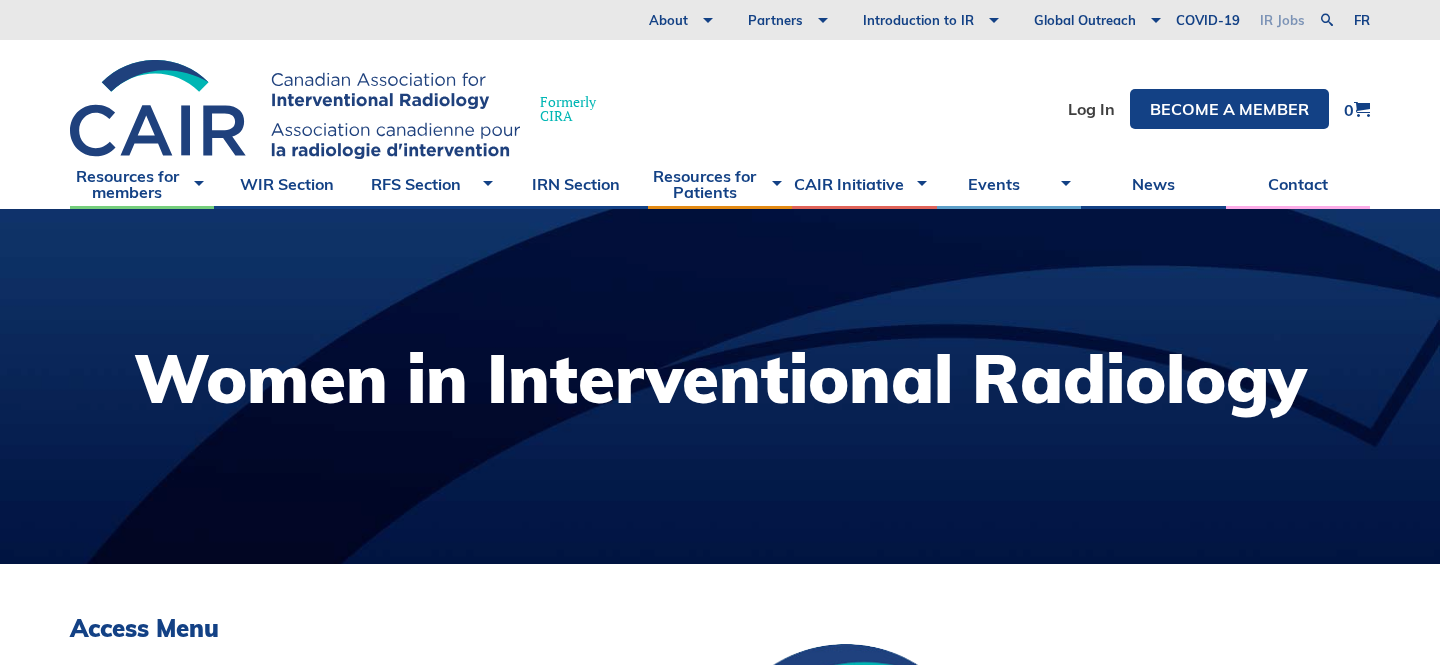 click on "IR Jobs" at bounding box center (1282, 20) 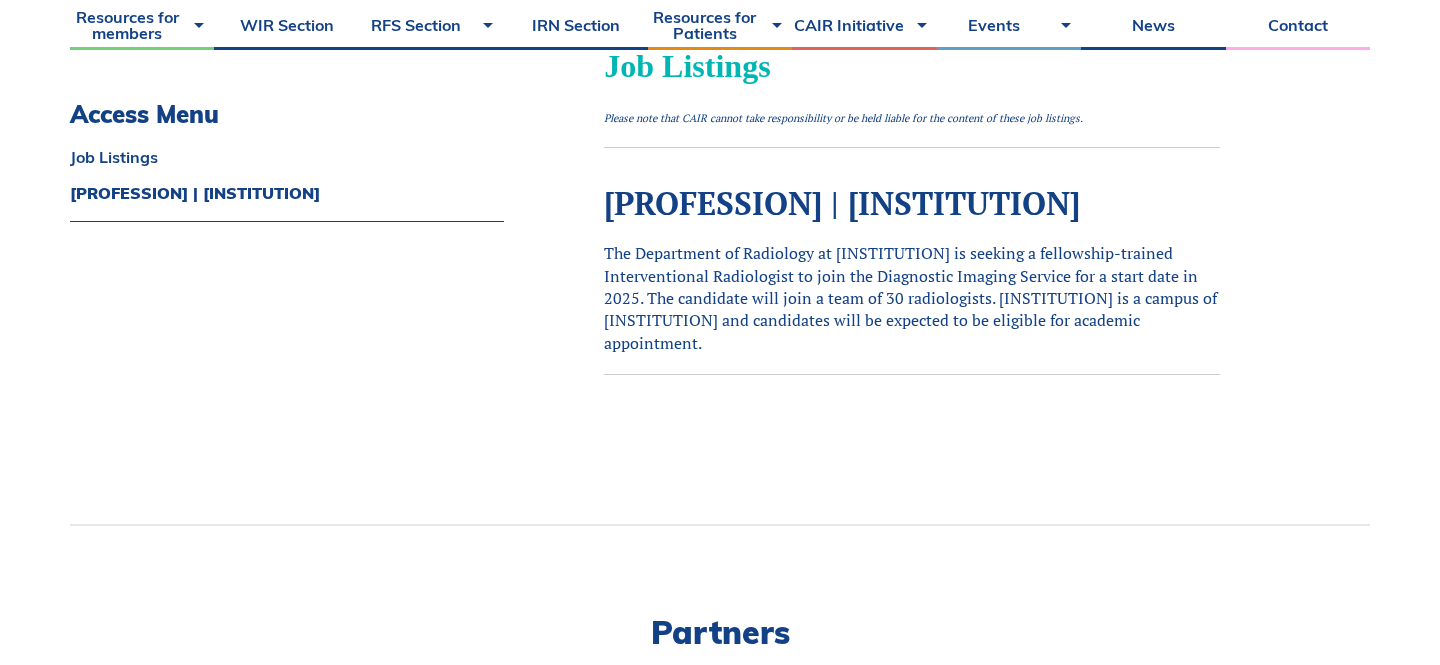 scroll, scrollTop: 868, scrollLeft: 0, axis: vertical 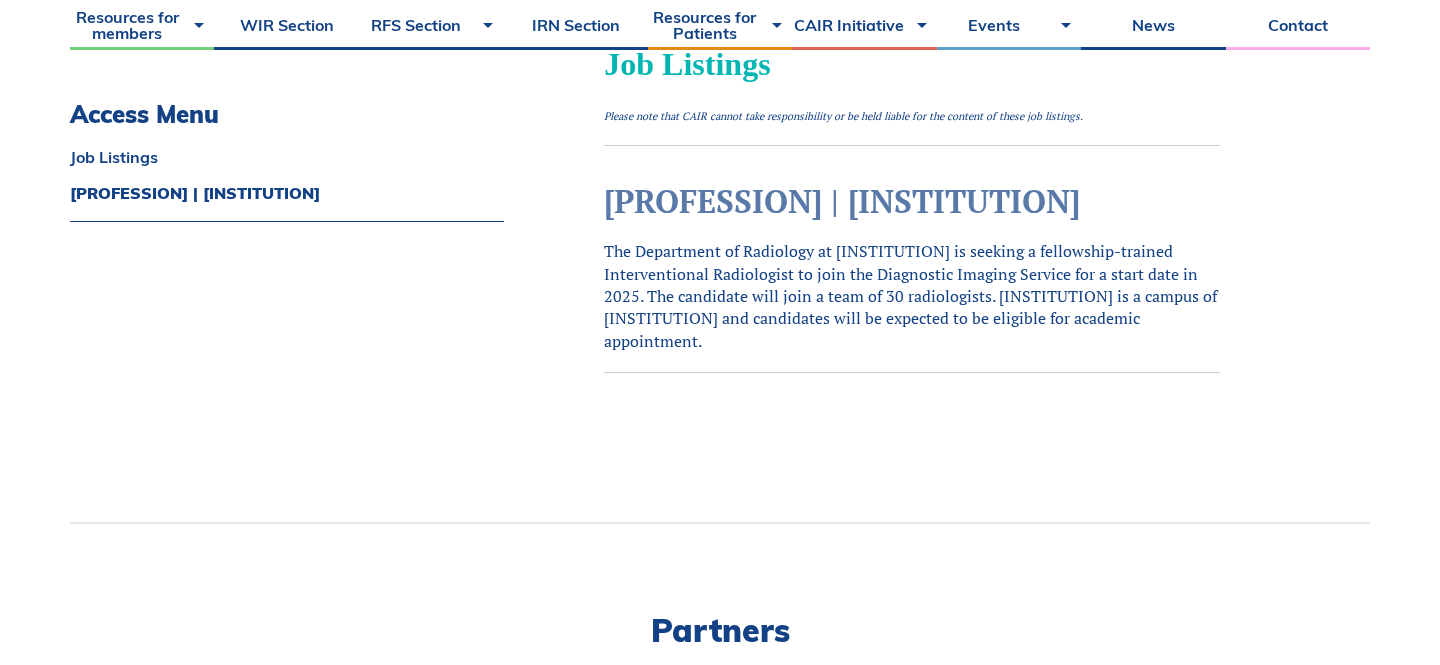 click on "[PROFESSION] | [INSTITUTION]" at bounding box center [842, 201] 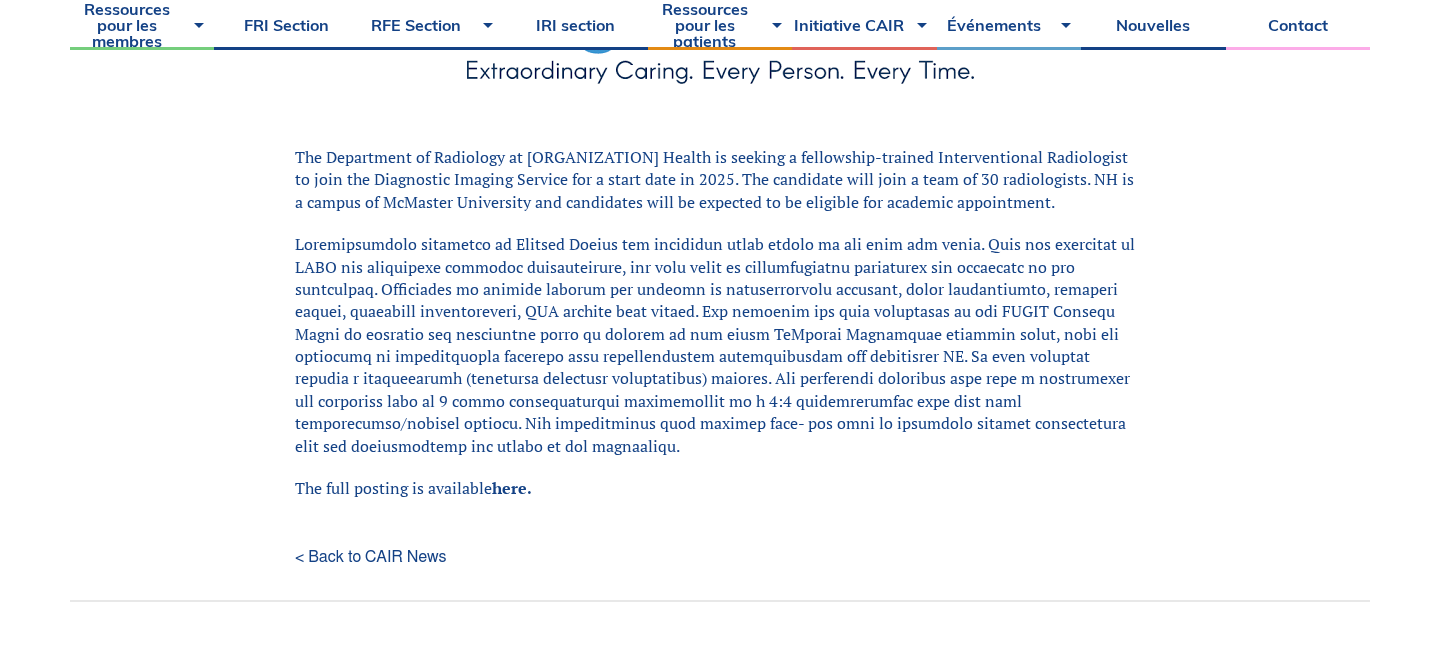 scroll, scrollTop: 630, scrollLeft: 0, axis: vertical 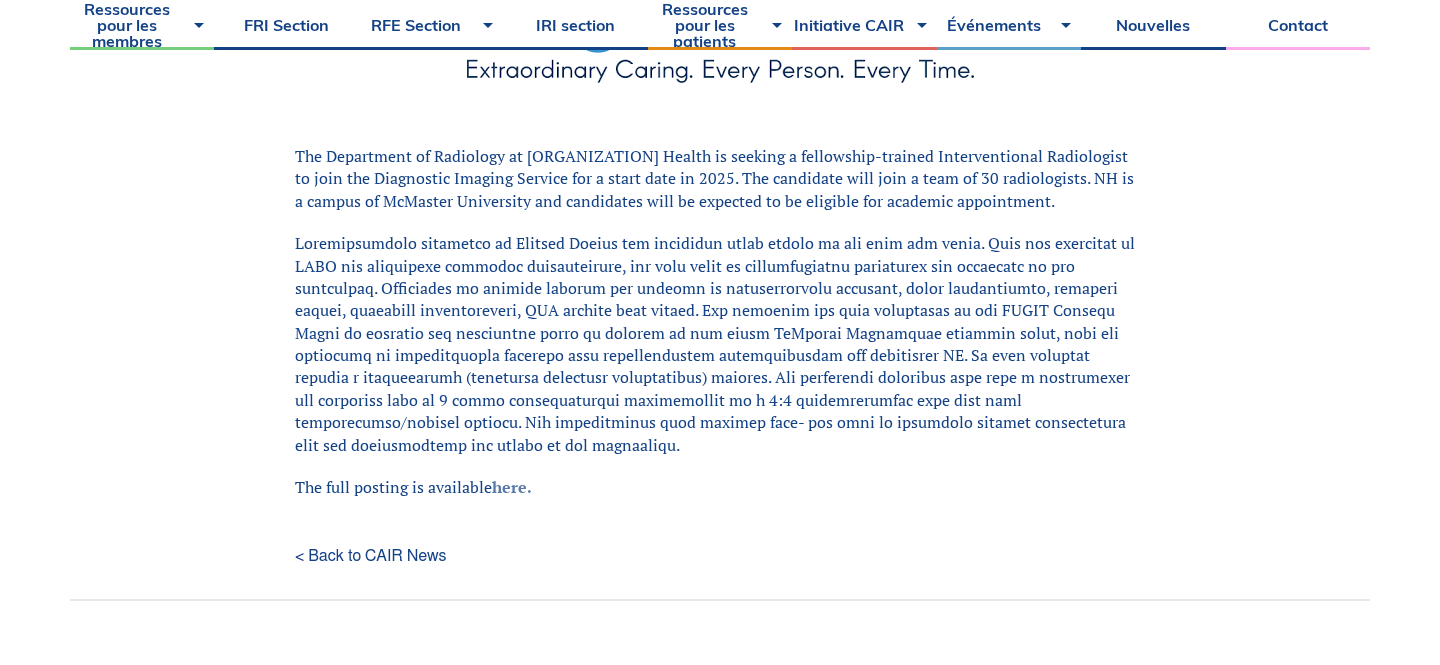 click on "here." at bounding box center [512, 487] 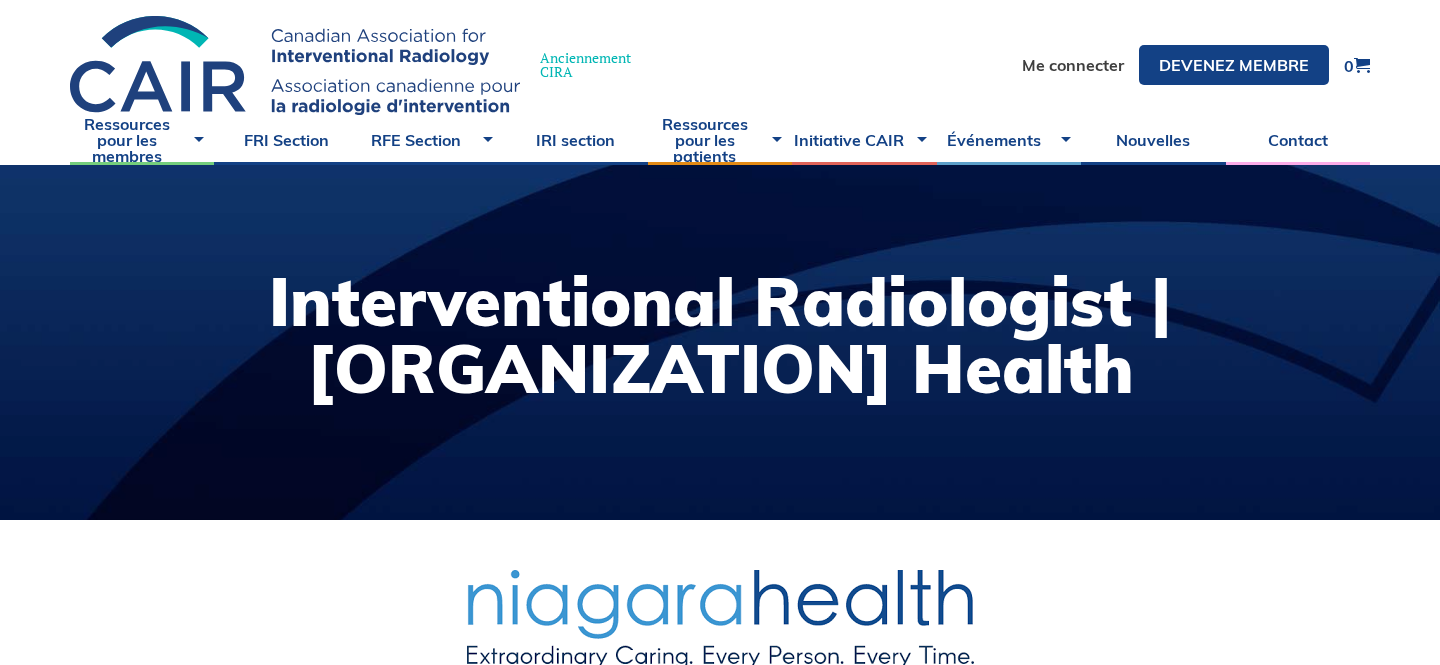 scroll, scrollTop: 0, scrollLeft: 0, axis: both 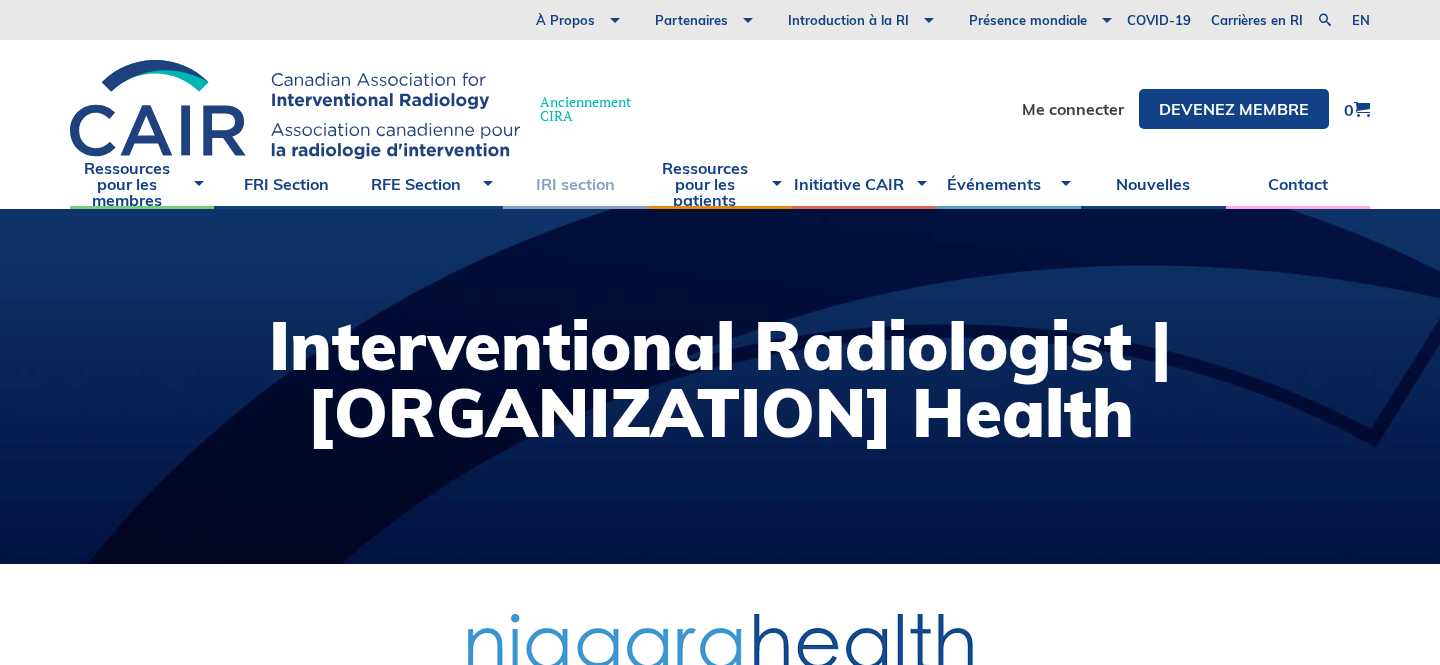 click on "IRI section" at bounding box center [575, 184] 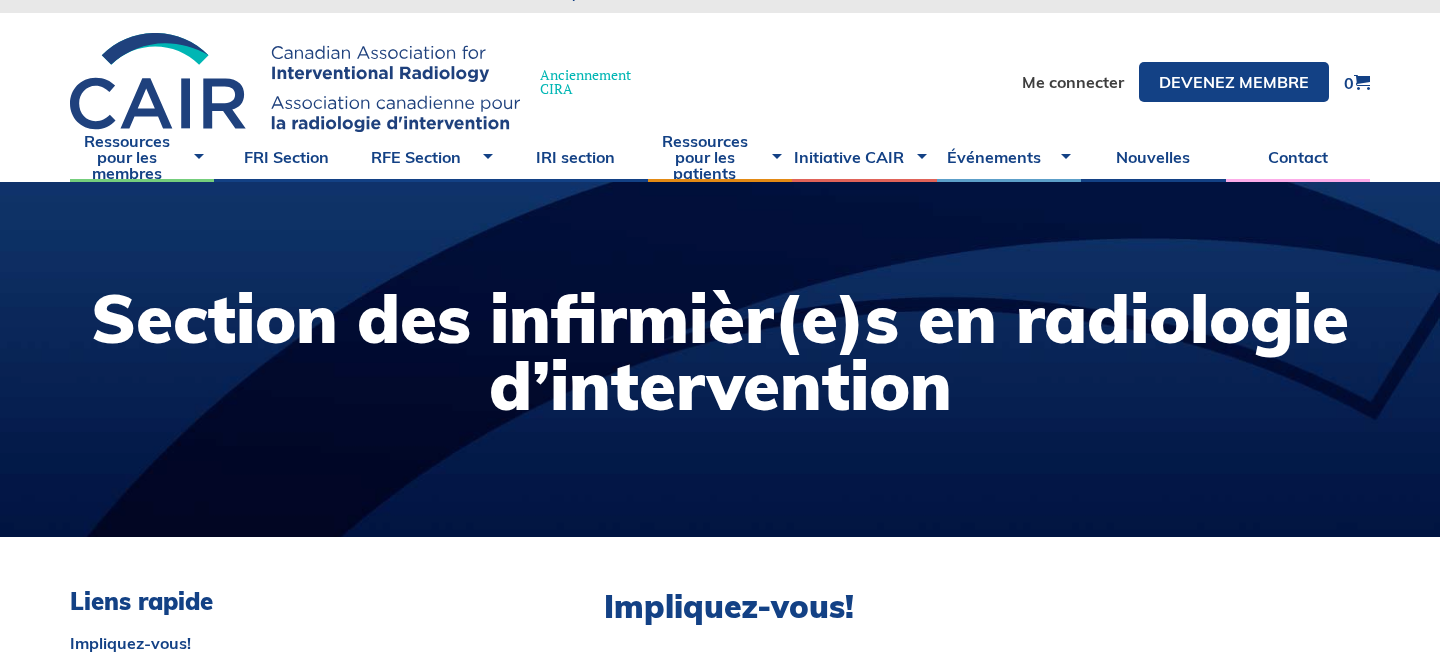 scroll, scrollTop: 0, scrollLeft: 0, axis: both 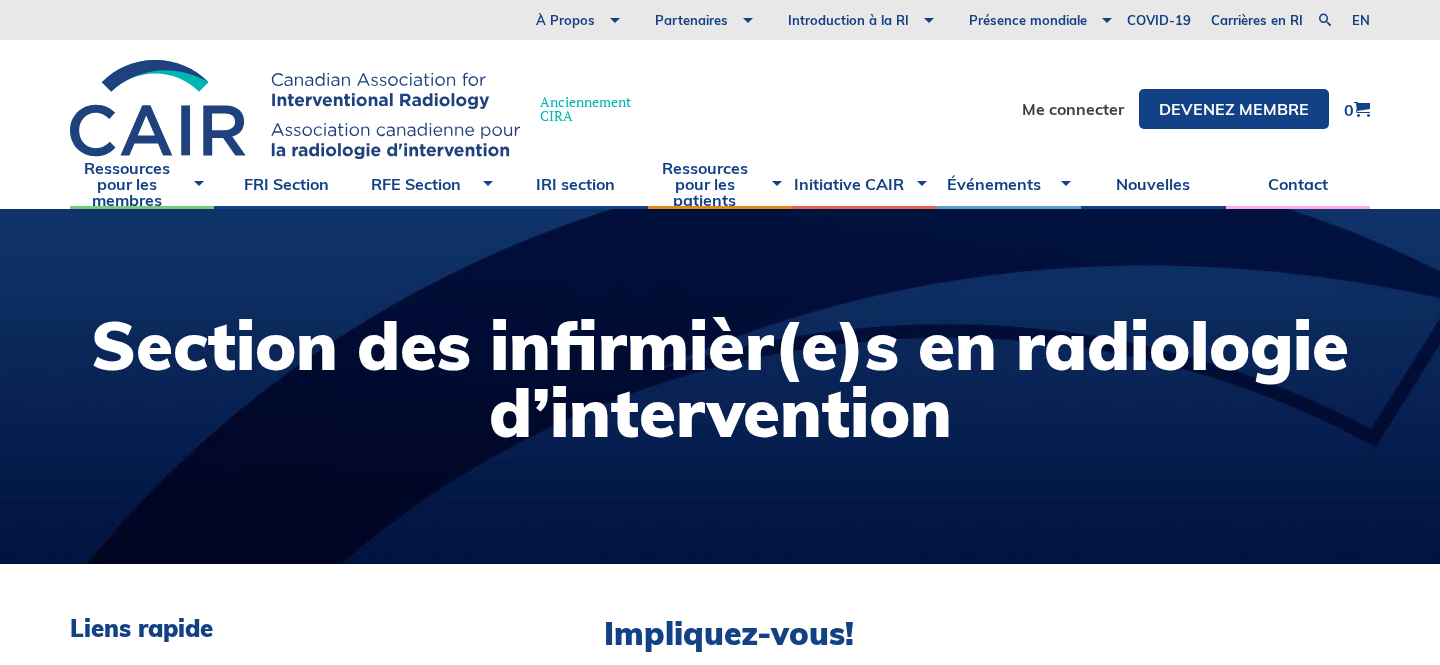 click on "À Propos
Vision et mission
Membre de la direction
Rapports annuels
Etats Financiers
Notre histoire
Devenez bénévole
Partenaires
Nos partenaires
Exposition Virtuelle
Alliés
Introduction à la RI
La section résidents, fellows et étudiants (RFE)
Rôle des technologues et infirmières
Étudiants en médecine
Présence mondiale
Formation à la RI dans le monde: l’initiative Road2IR en Tanzanie
COVID-19
Carrières en RI
en" at bounding box center [720, 20] 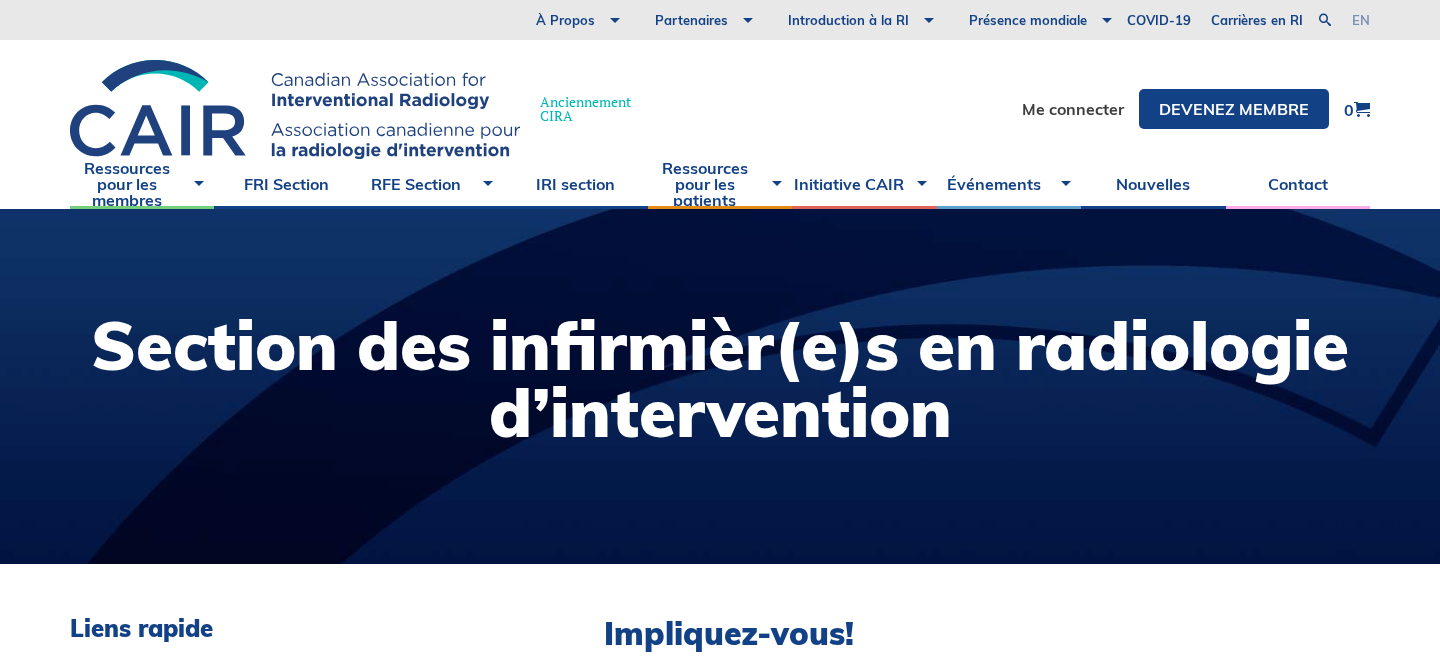 click on "en" at bounding box center (1361, 20) 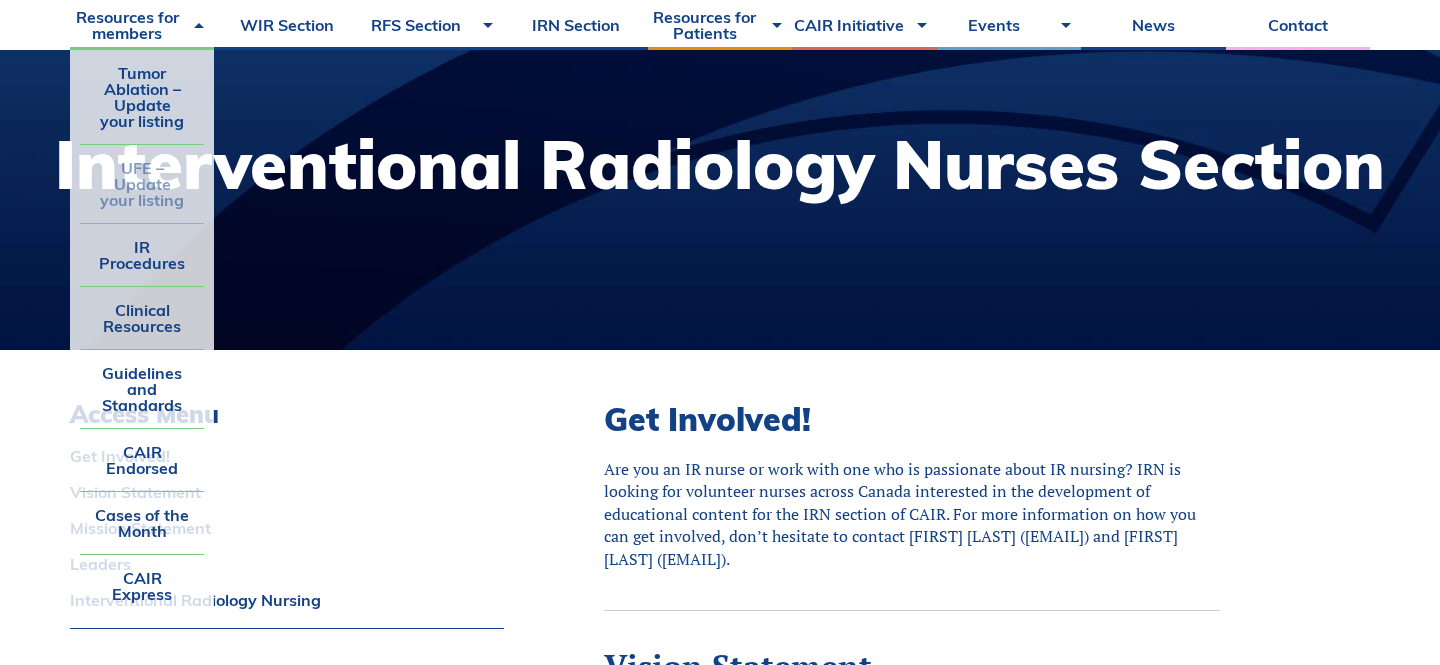scroll, scrollTop: 220, scrollLeft: 0, axis: vertical 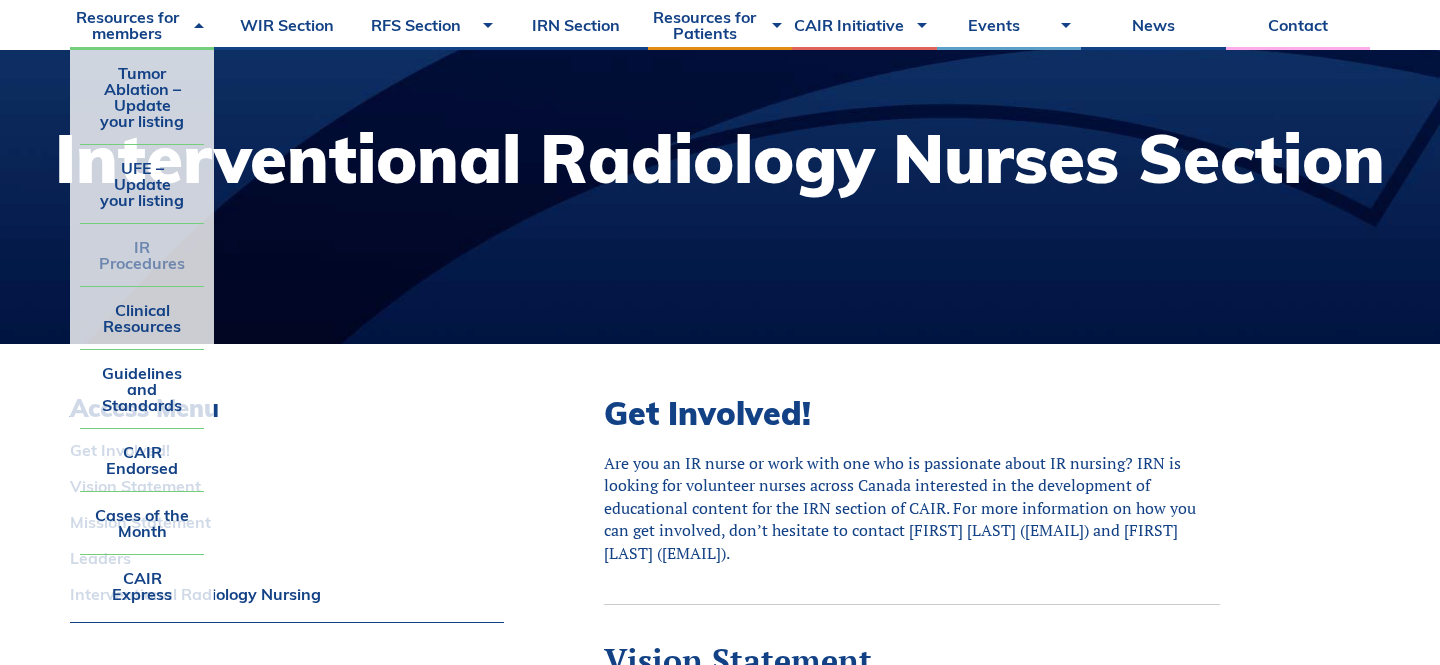 click on "IR Procedures" at bounding box center [142, 255] 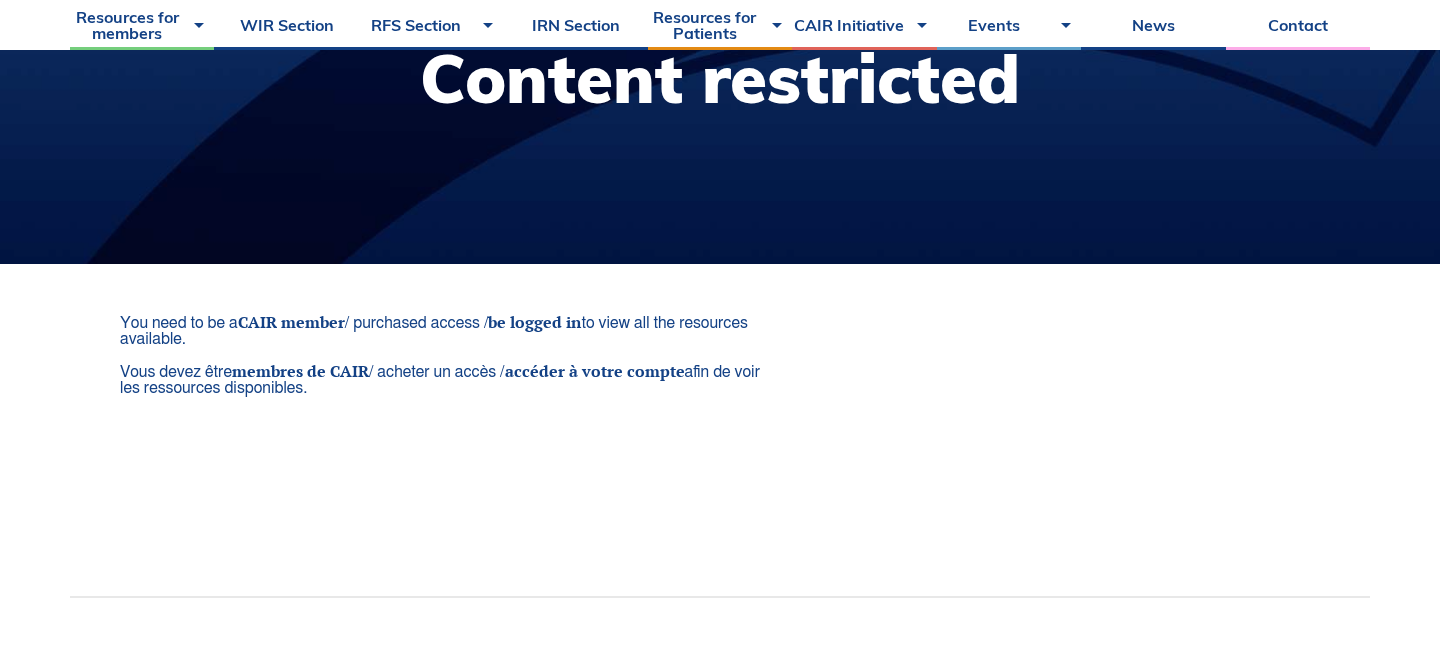 scroll, scrollTop: 346, scrollLeft: 0, axis: vertical 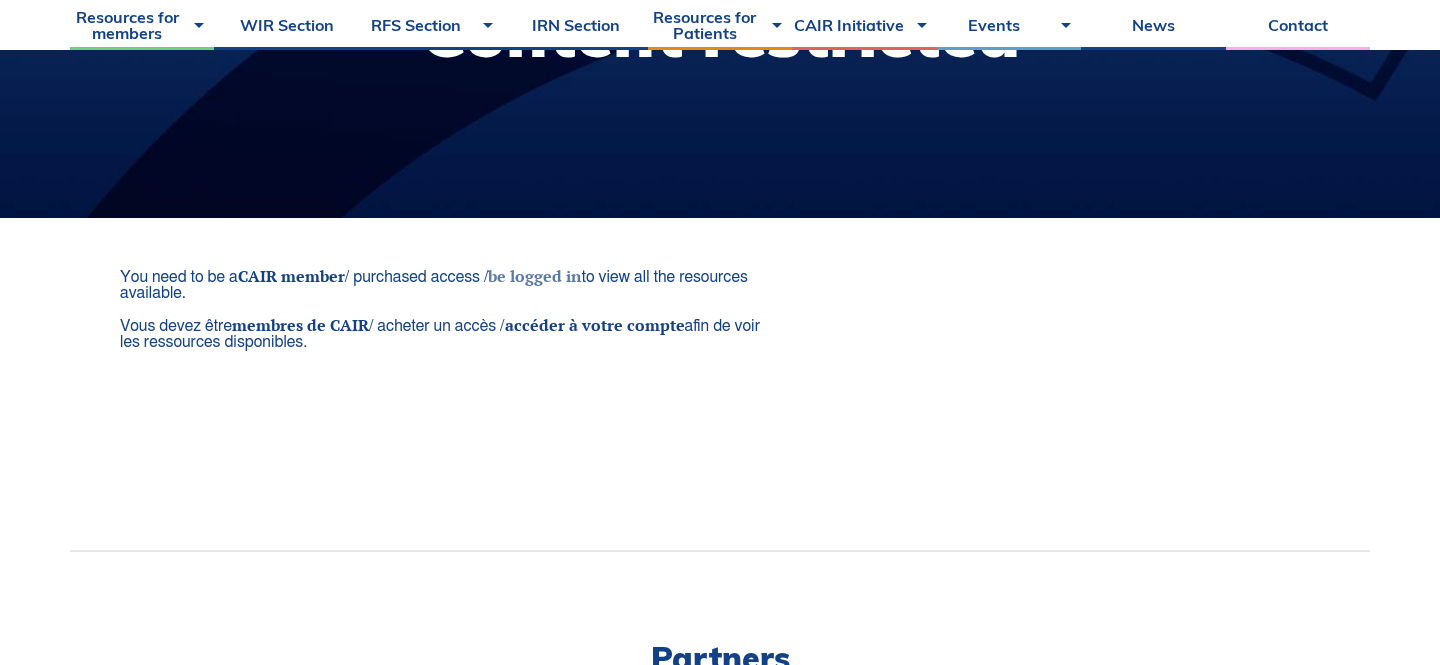 click on "be logged in" at bounding box center (534, 276) 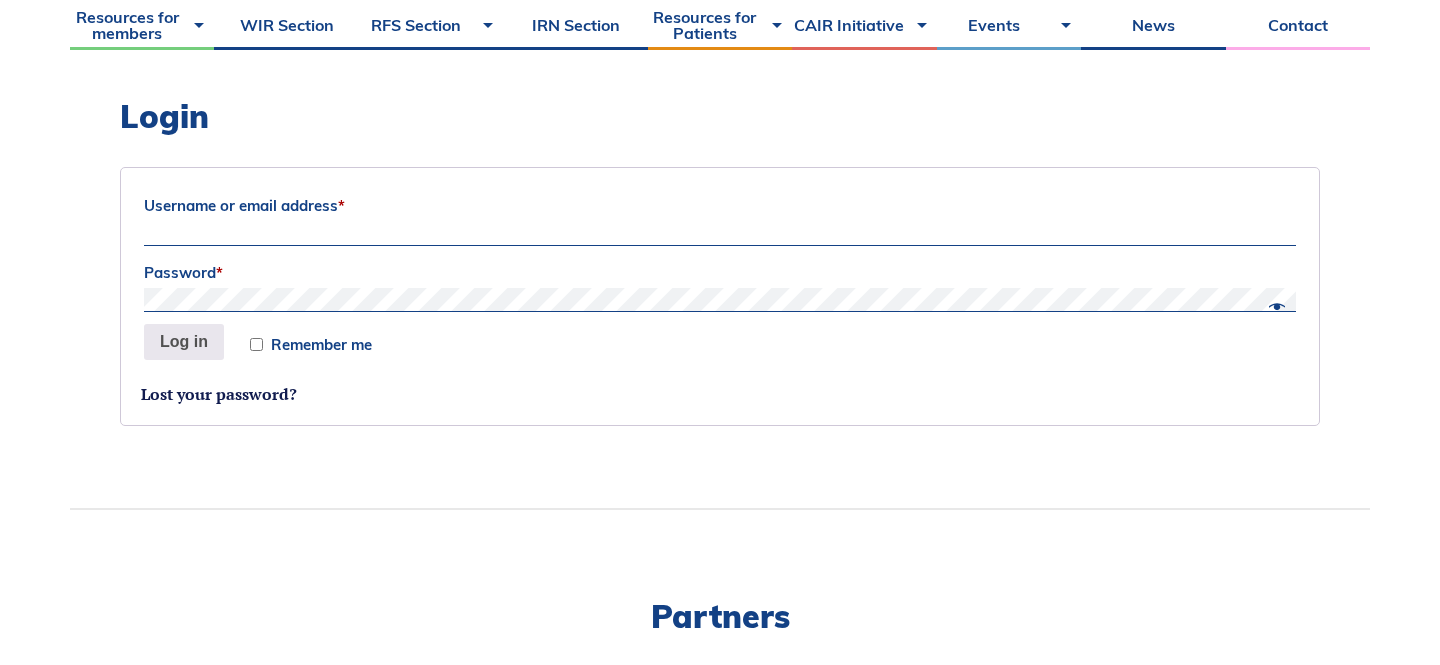 scroll, scrollTop: 563, scrollLeft: 0, axis: vertical 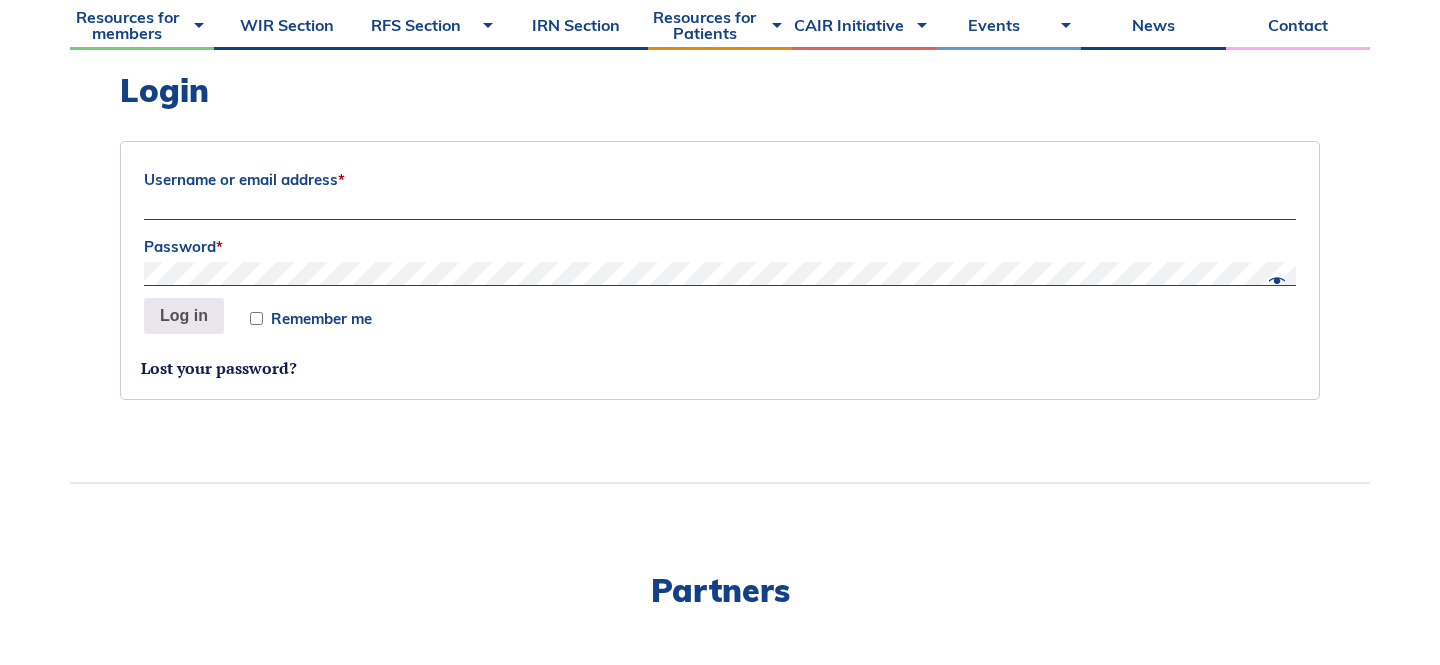 click on "Username or email address  *" at bounding box center (720, 180) 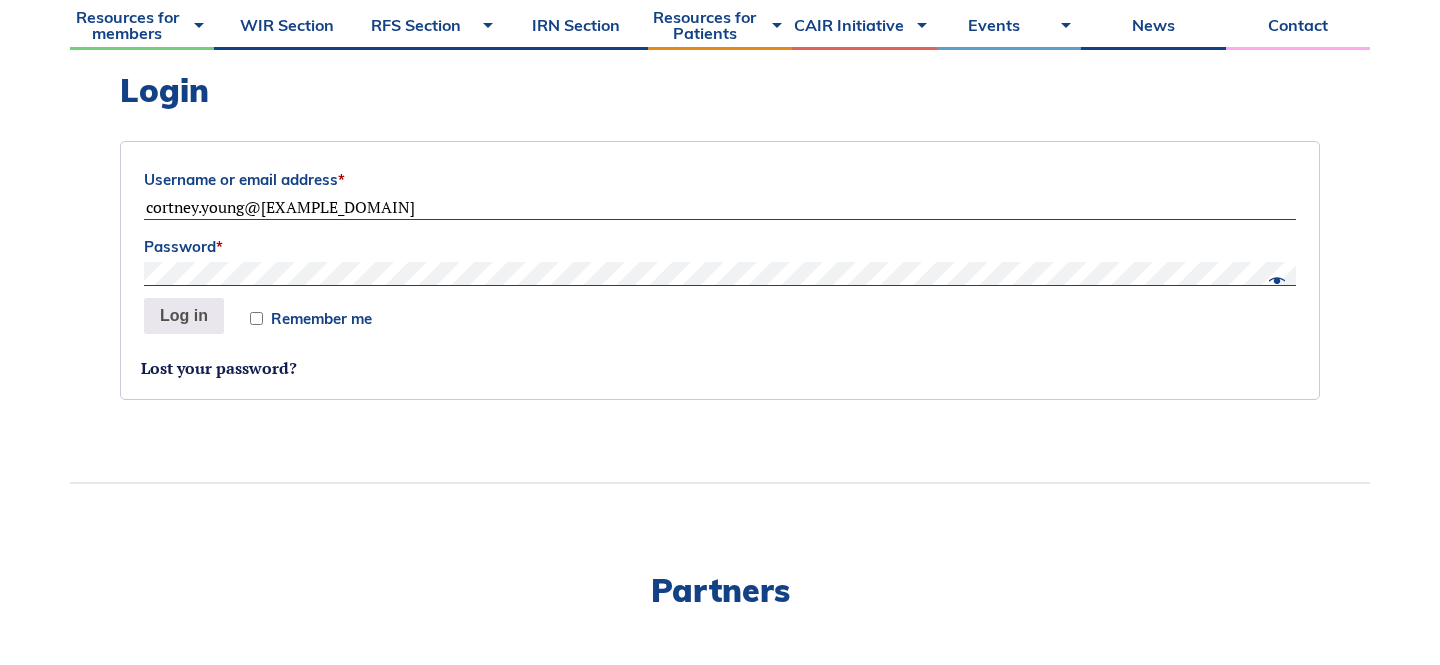 click on "Log in" at bounding box center (184, 316) 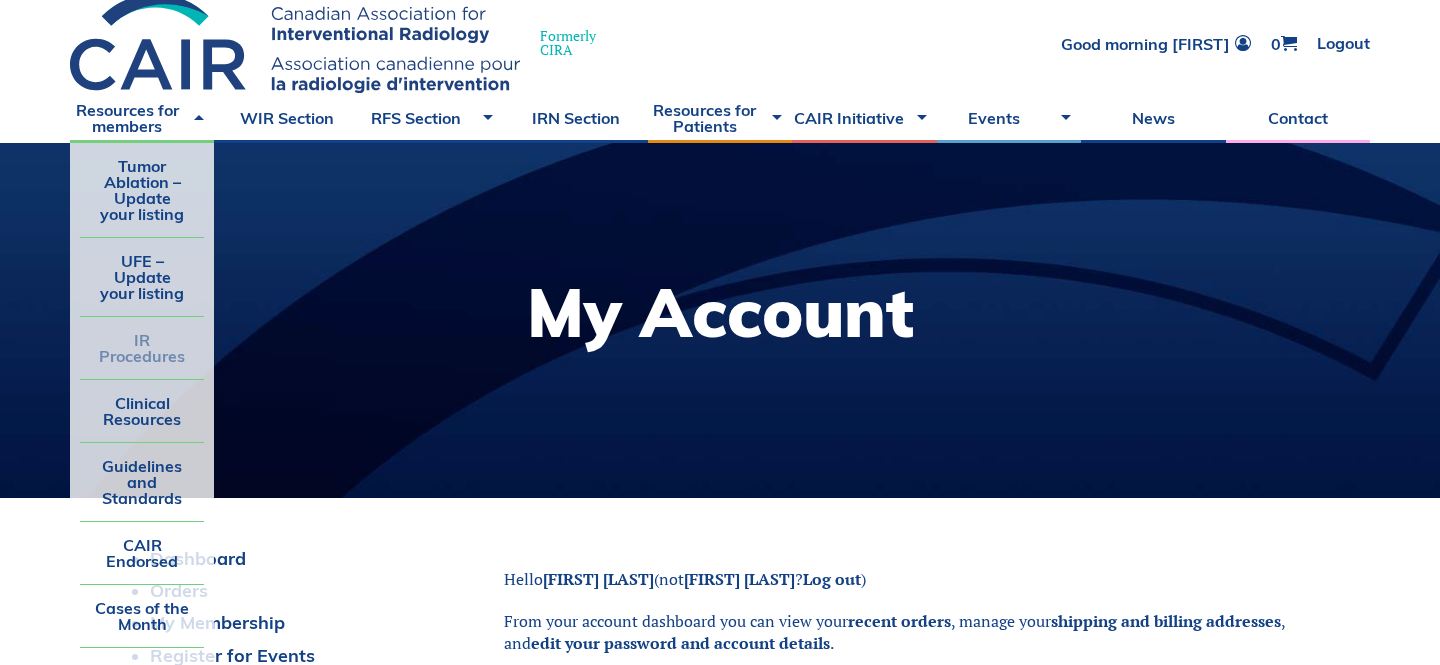 scroll, scrollTop: 70, scrollLeft: 0, axis: vertical 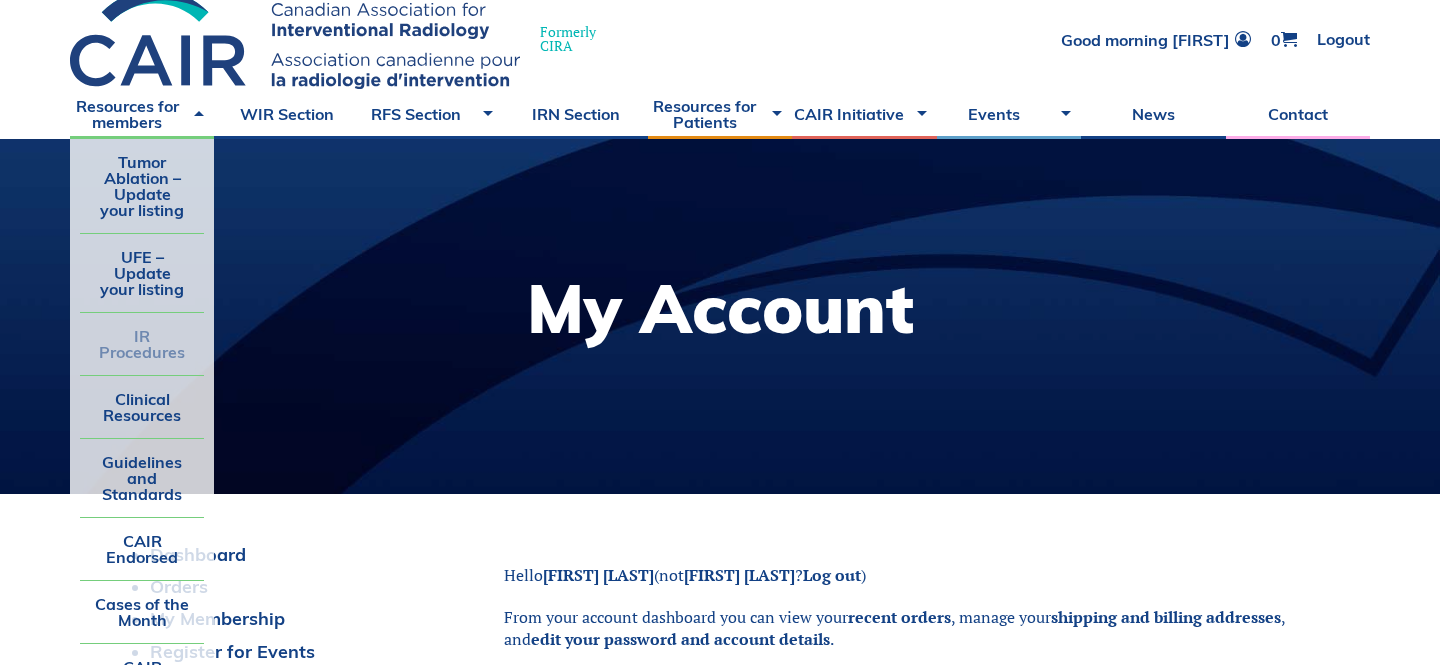 click on "IR Procedures" at bounding box center [142, 344] 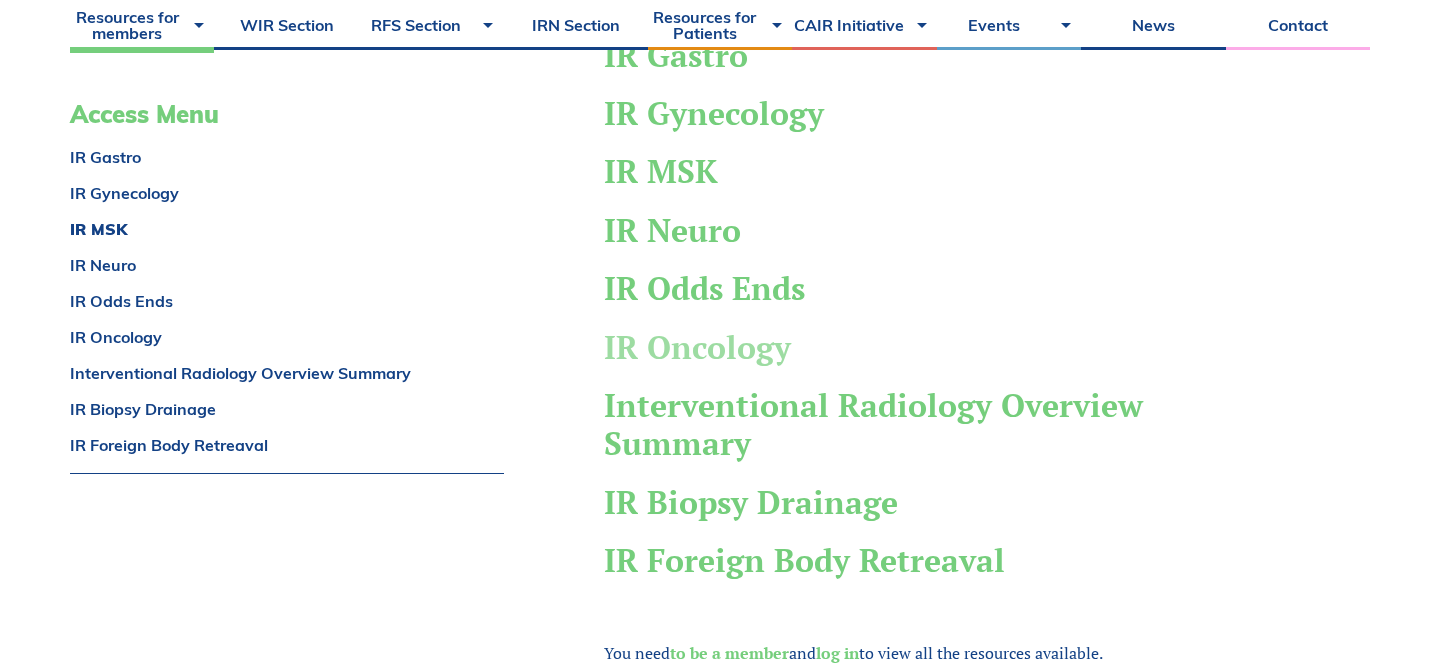 scroll, scrollTop: 567, scrollLeft: 0, axis: vertical 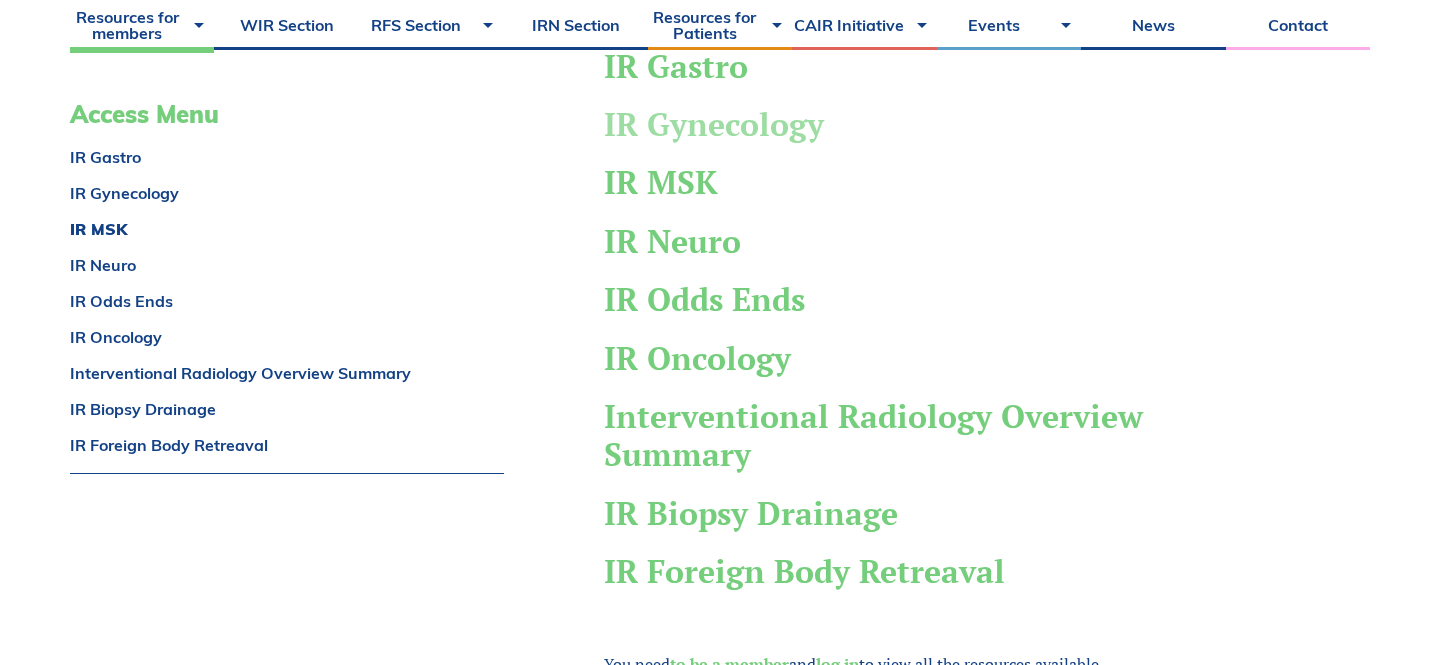 click on "IR Gynecology" at bounding box center [714, 124] 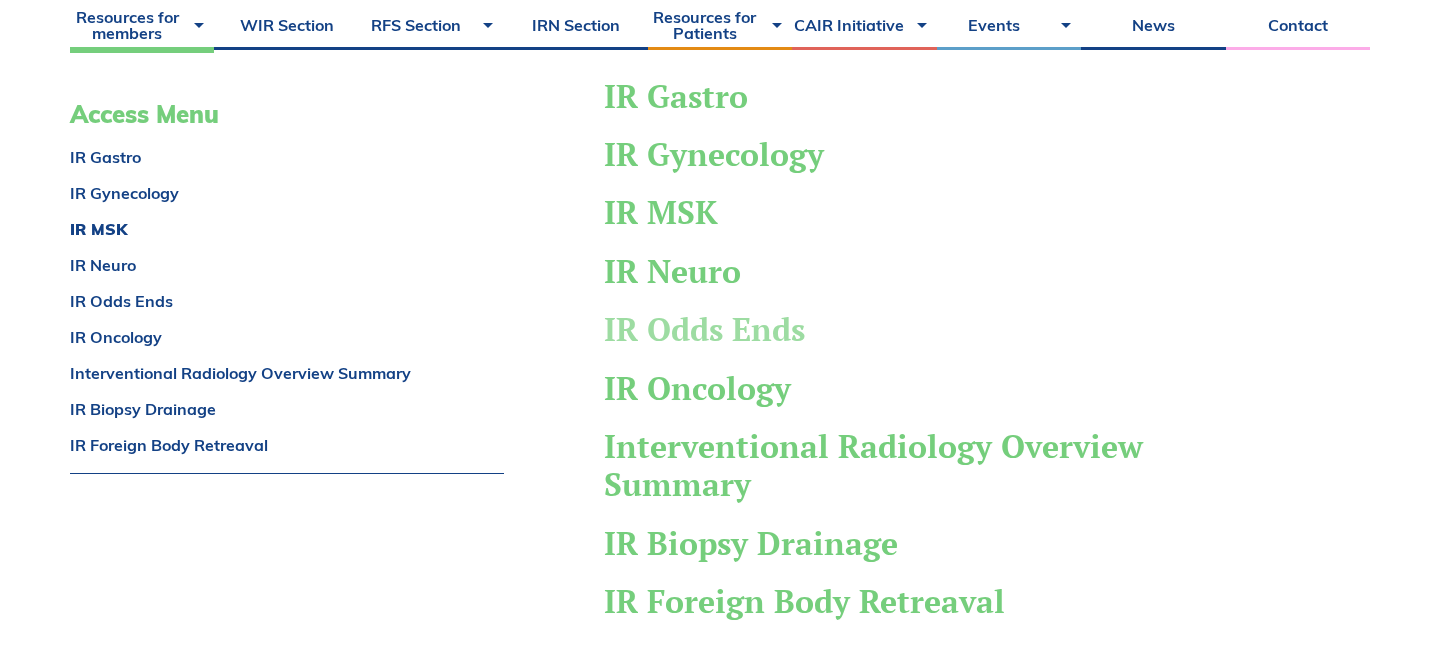 scroll, scrollTop: 530, scrollLeft: 0, axis: vertical 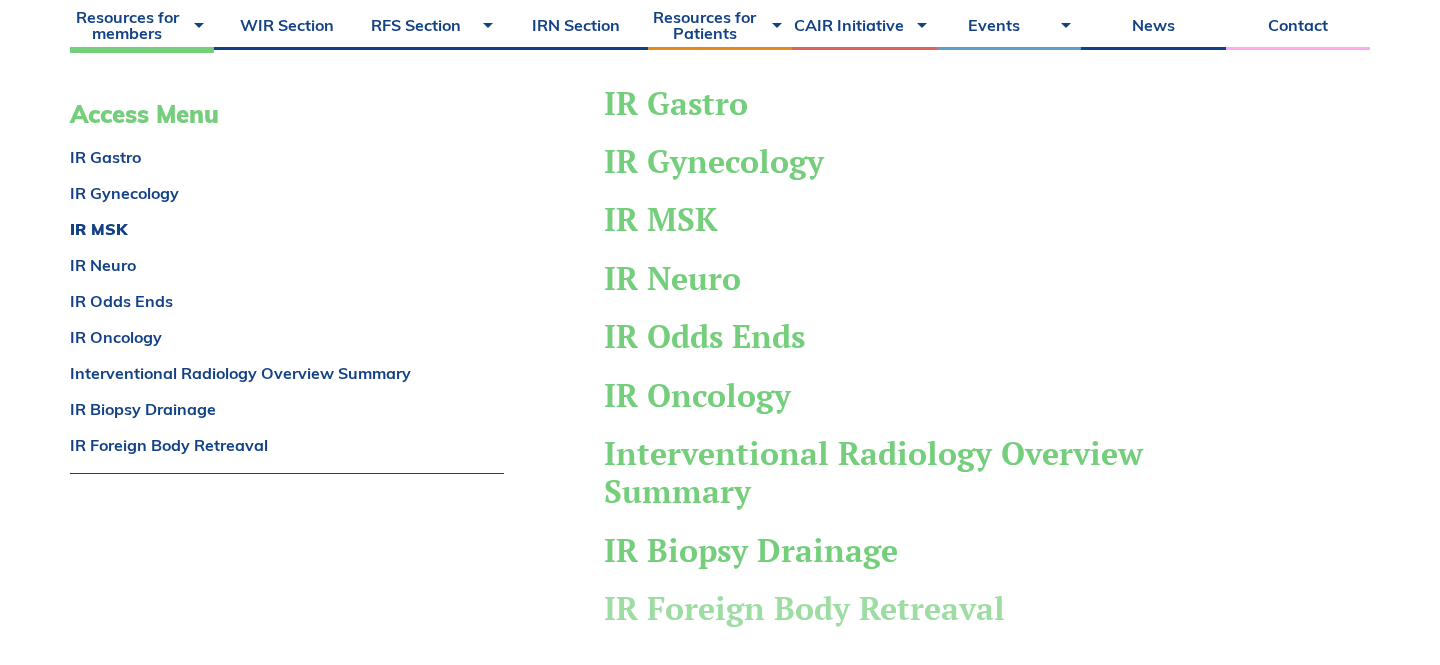 click on "IR Foreign Body Retreaval" at bounding box center [804, 608] 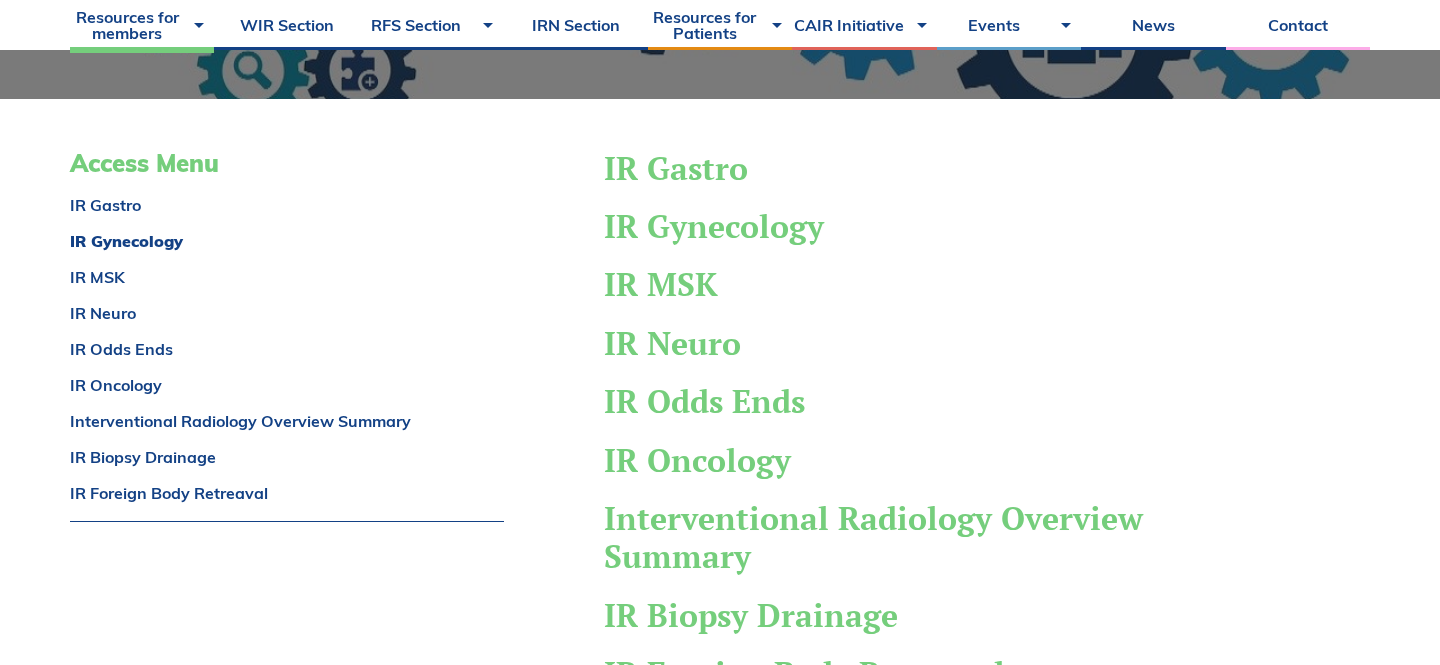 scroll, scrollTop: 459, scrollLeft: 0, axis: vertical 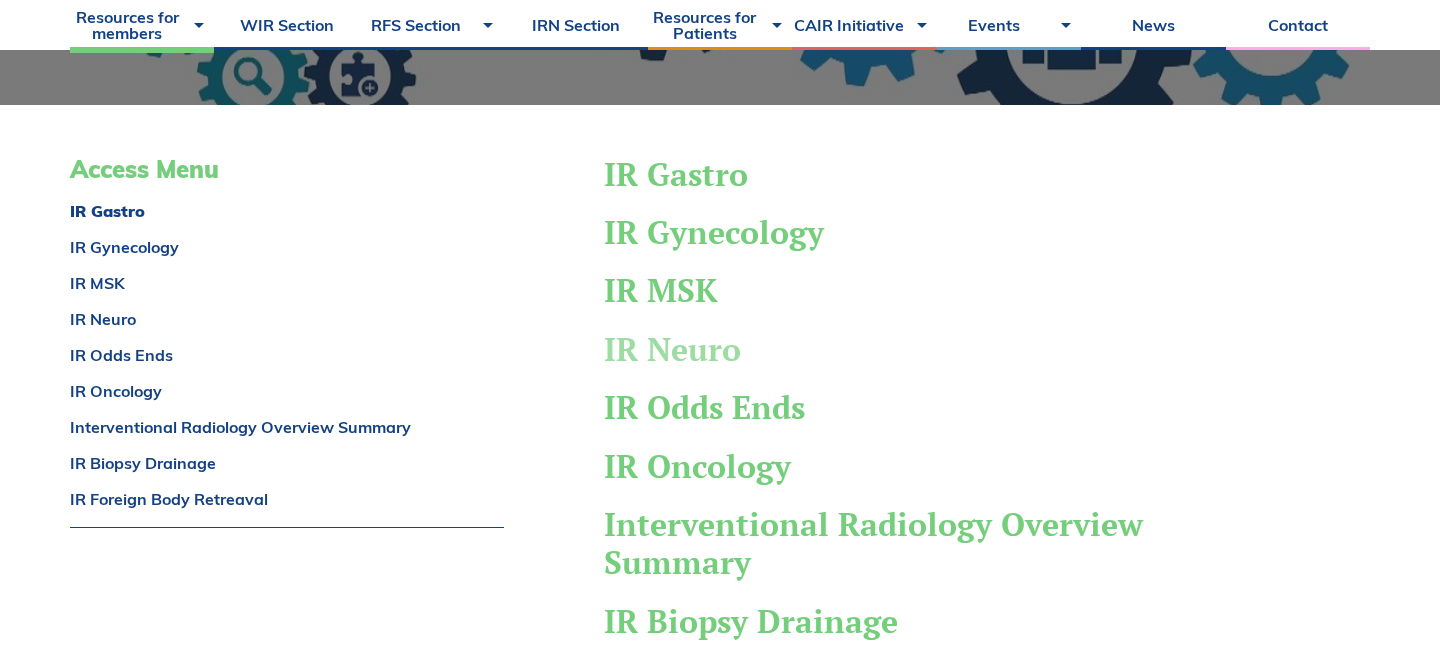 click on "IR Neuro" at bounding box center (672, 349) 